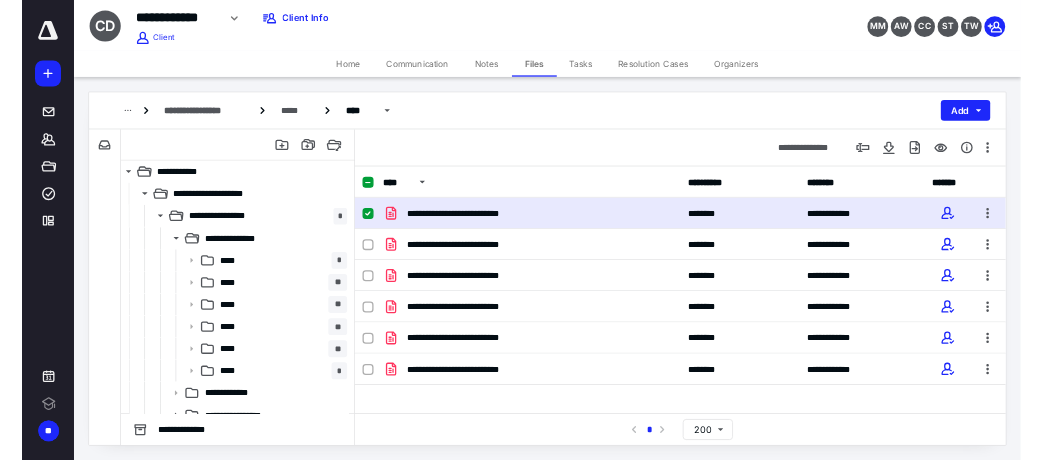 scroll, scrollTop: 0, scrollLeft: 0, axis: both 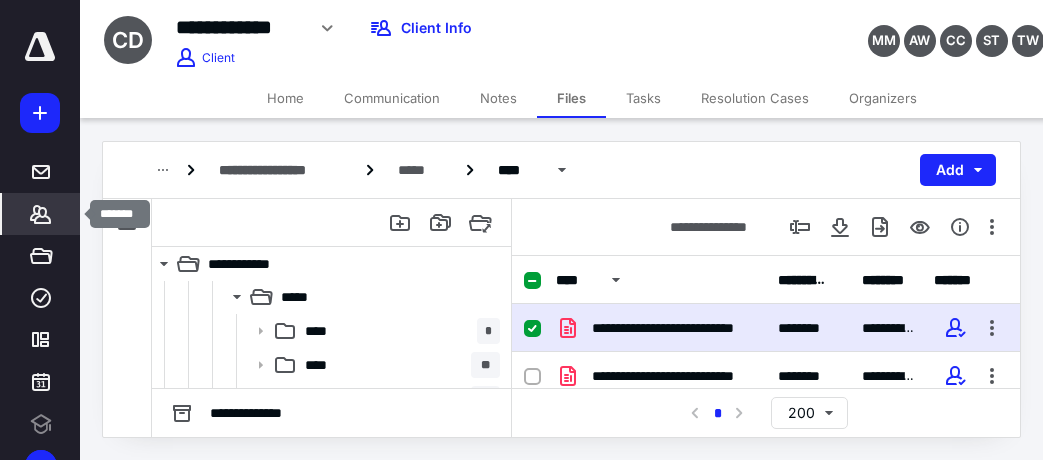 click 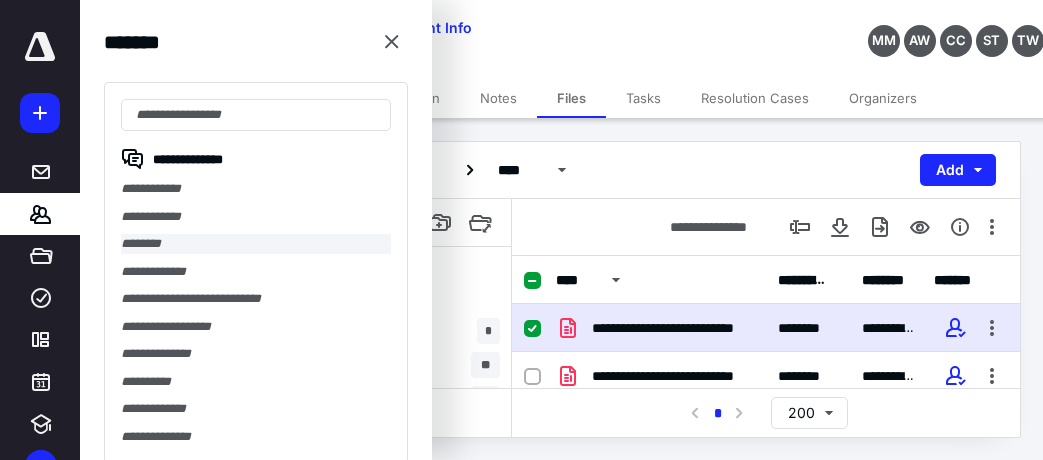 click on "********" at bounding box center (256, 244) 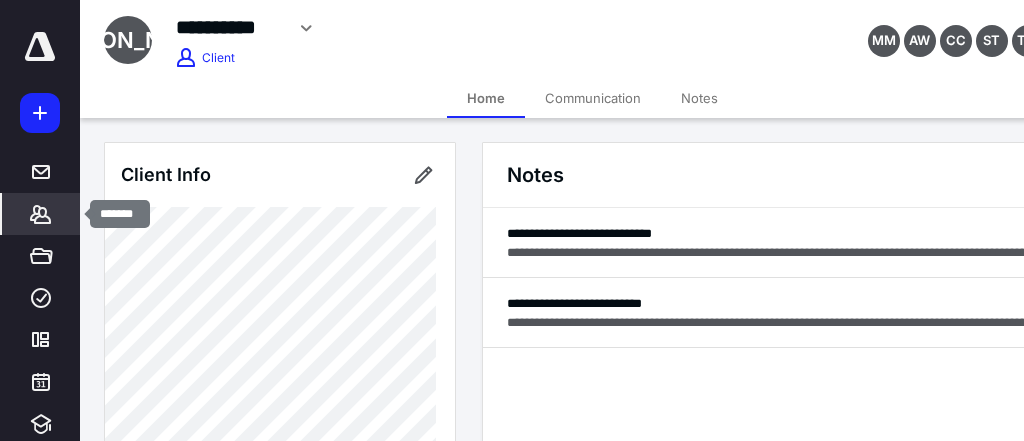 click 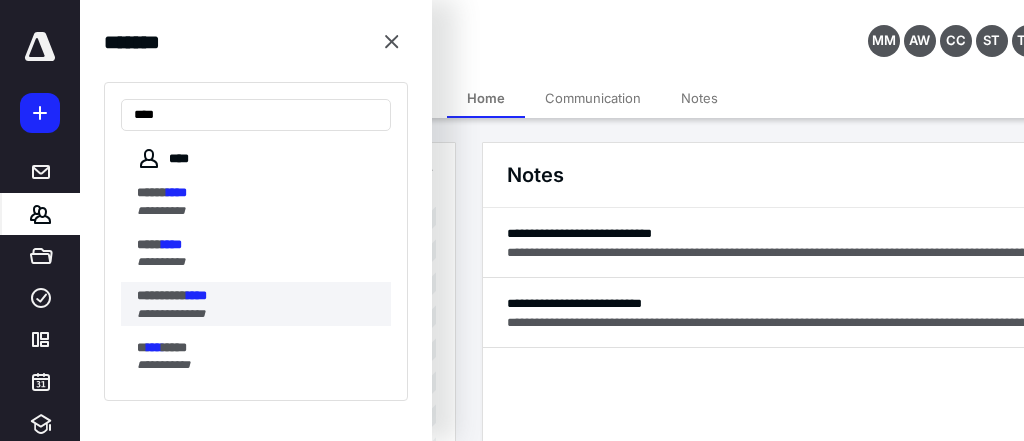 type on "****" 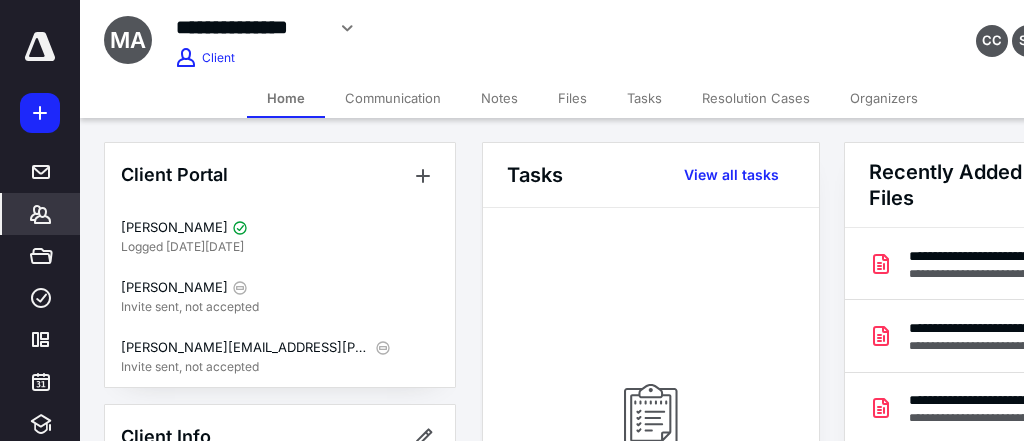 click on "Files" at bounding box center [572, 98] 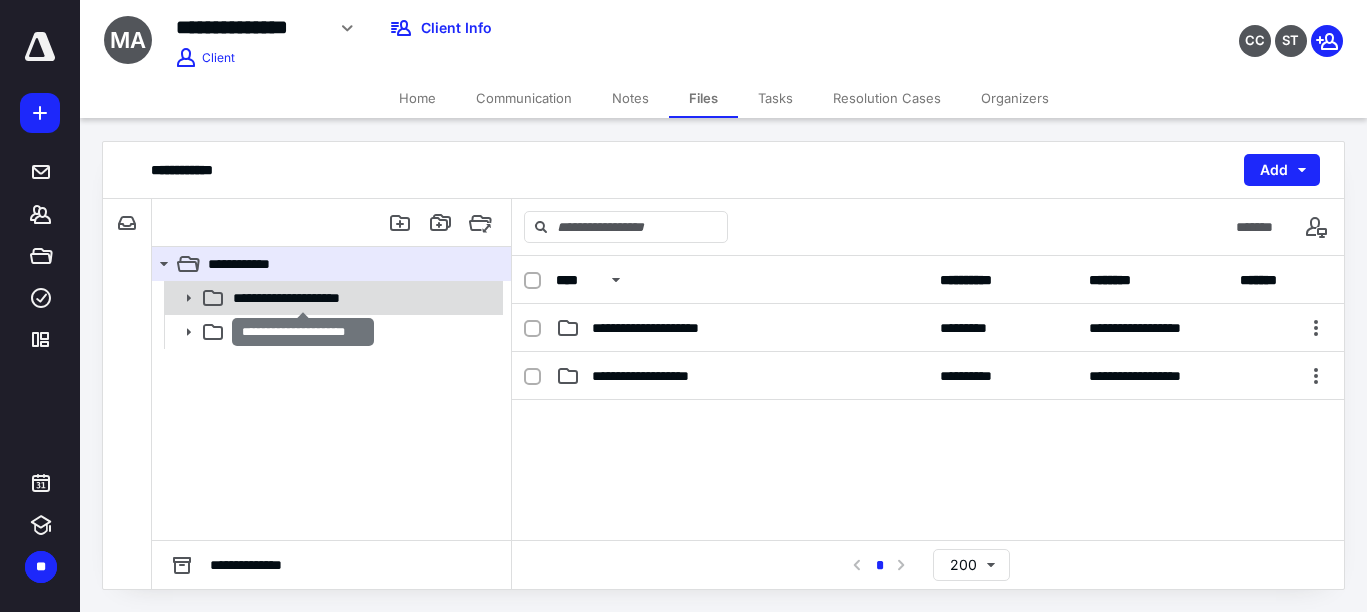 click on "**********" at bounding box center [303, 298] 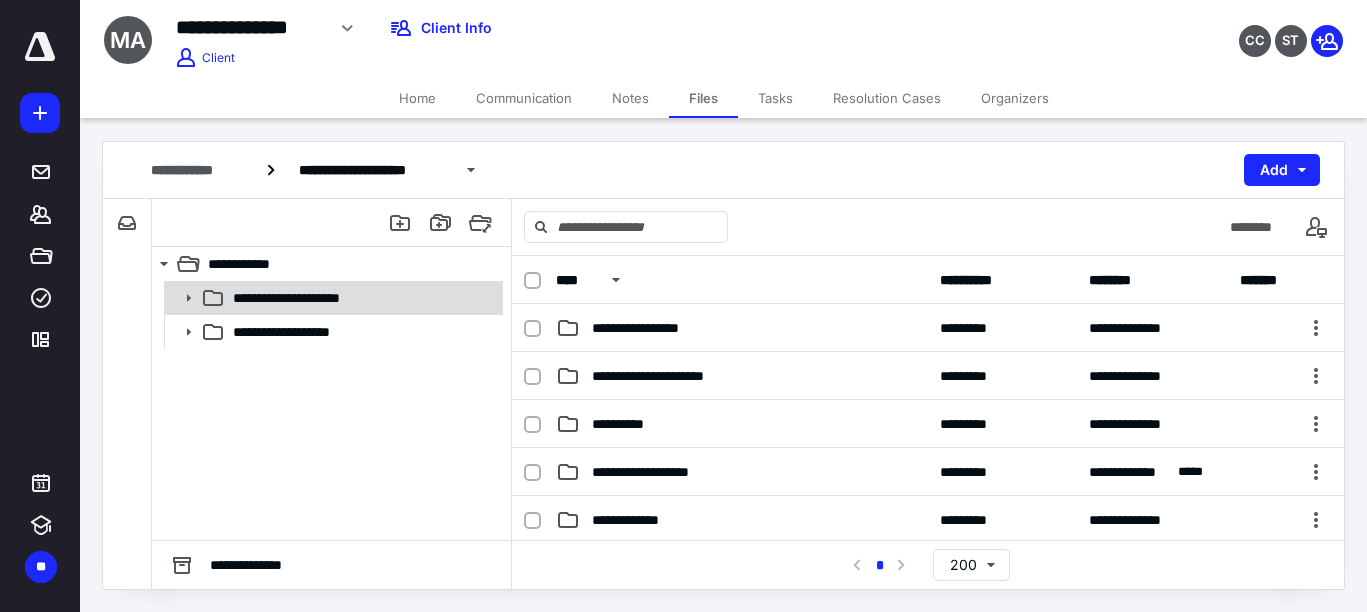 click 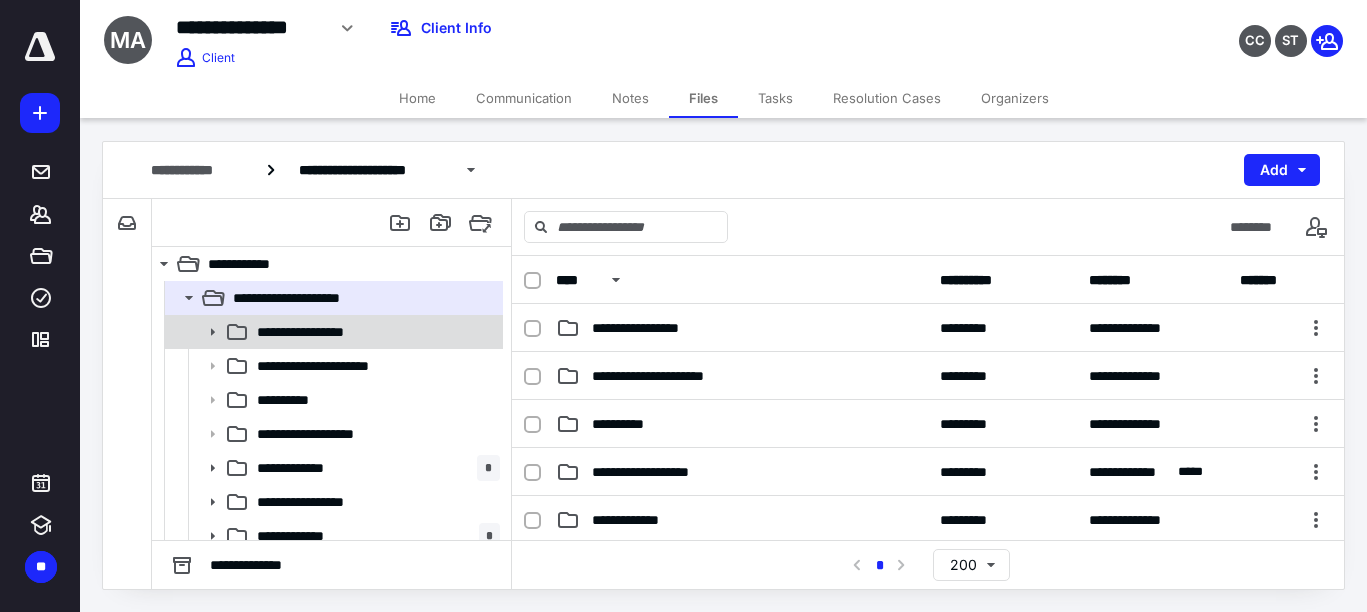click 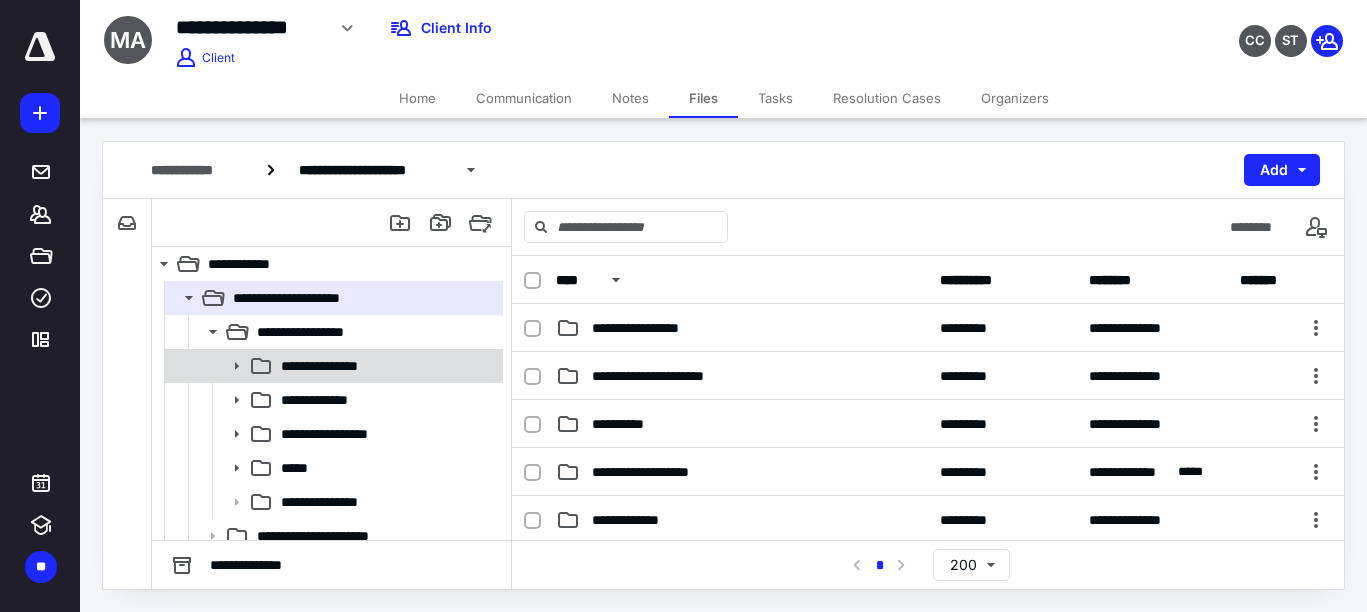 click 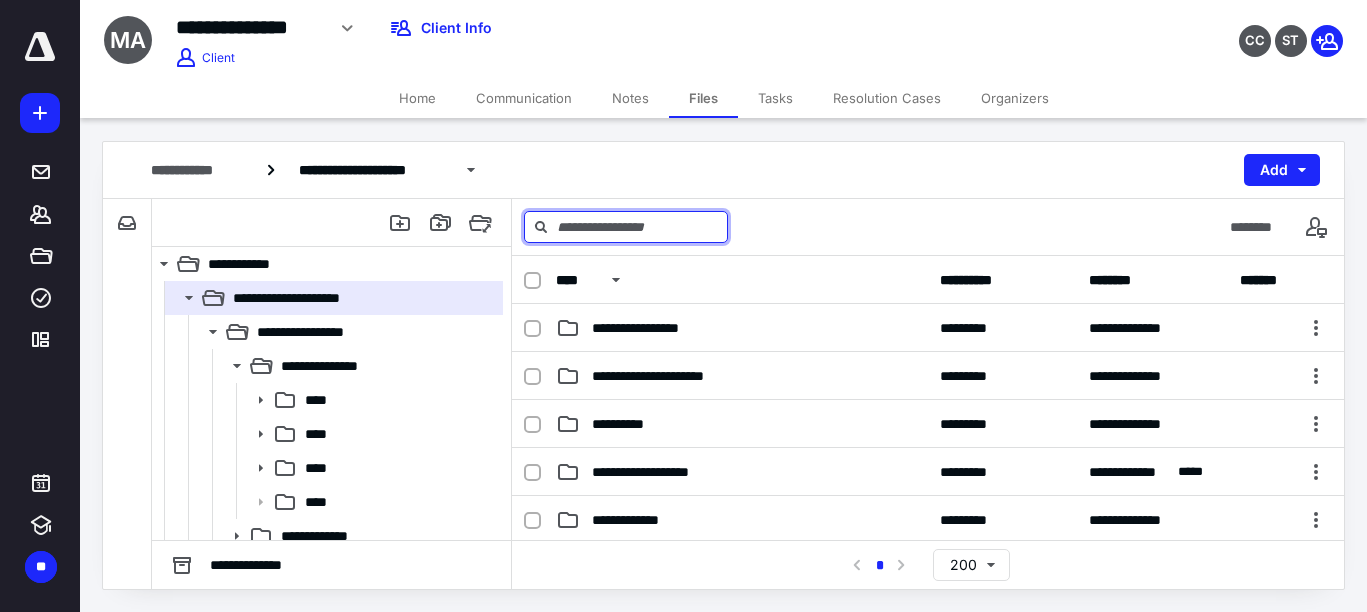 click at bounding box center (626, 227) 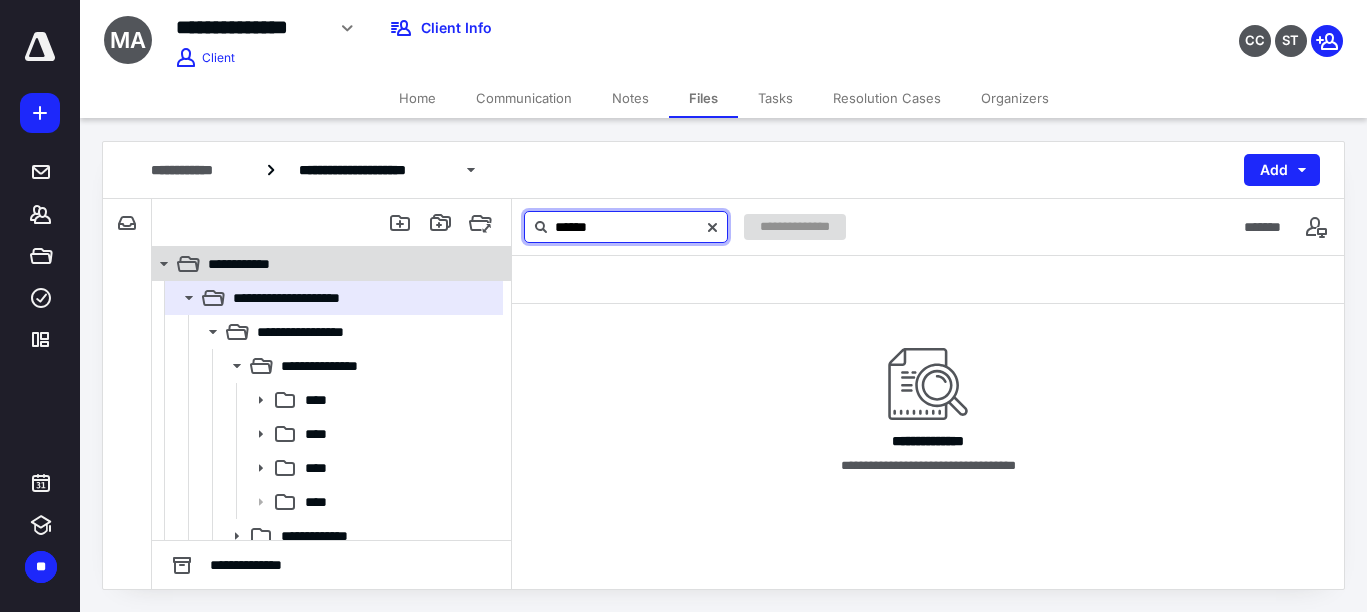 type on "******" 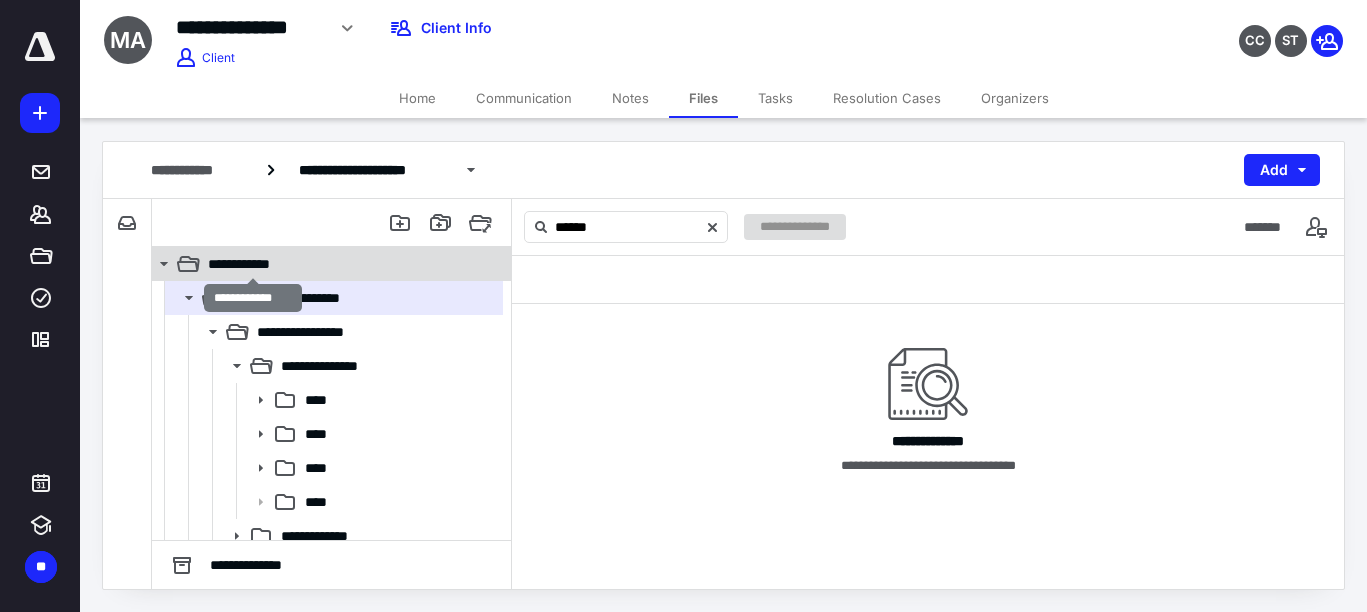 click on "**********" at bounding box center (253, 264) 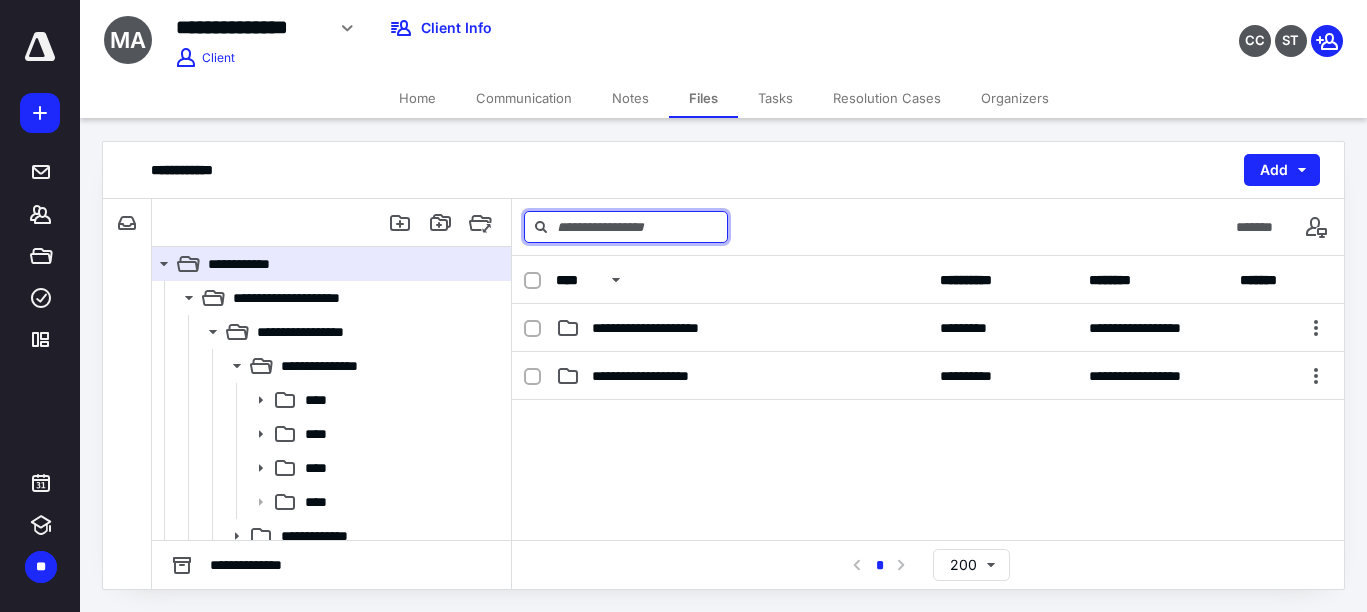 click at bounding box center [626, 227] 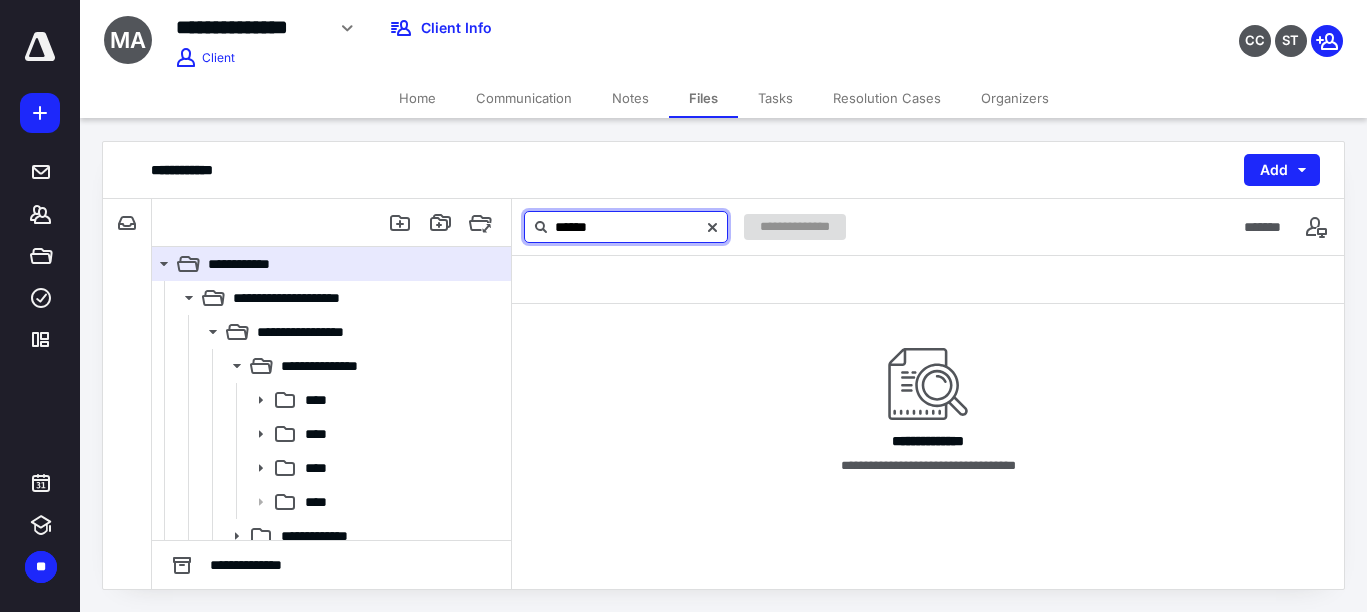 drag, startPoint x: 617, startPoint y: 224, endPoint x: 523, endPoint y: 229, distance: 94.13288 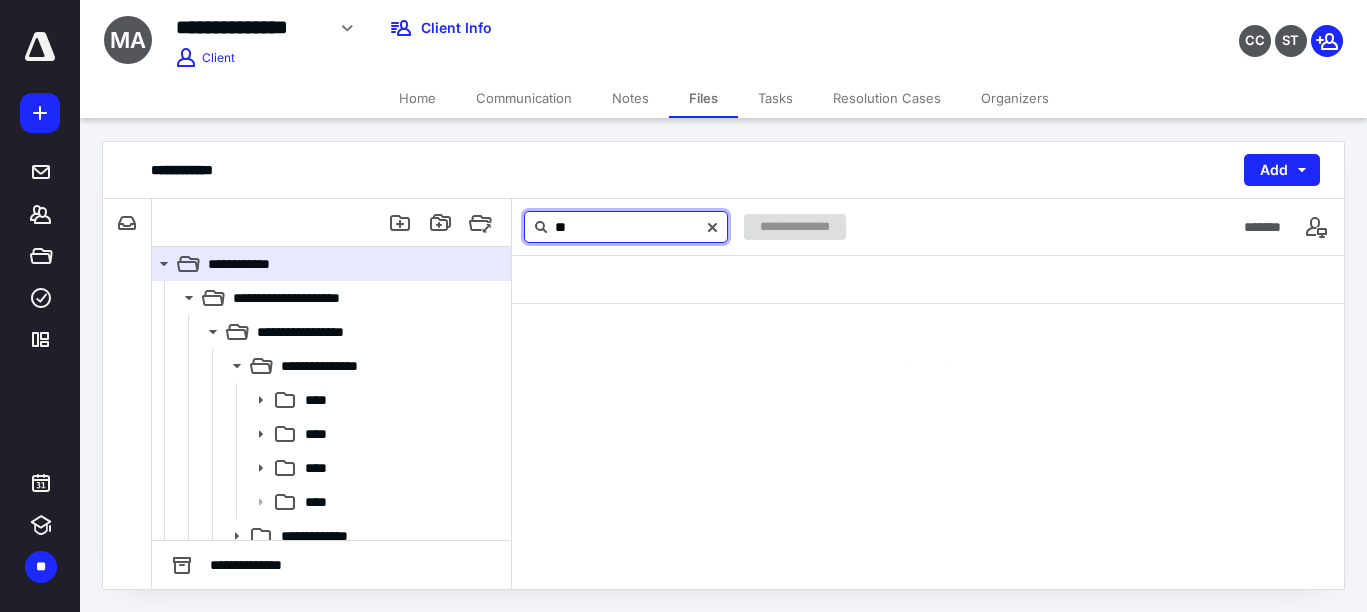 type on "*" 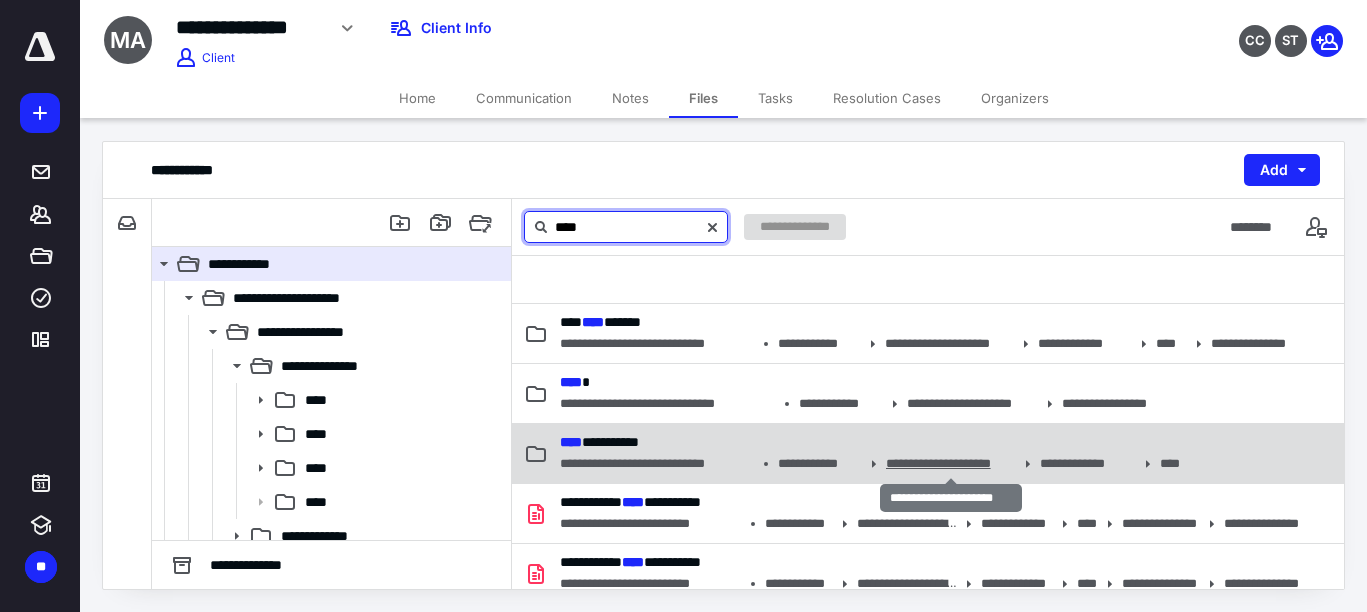 type on "****" 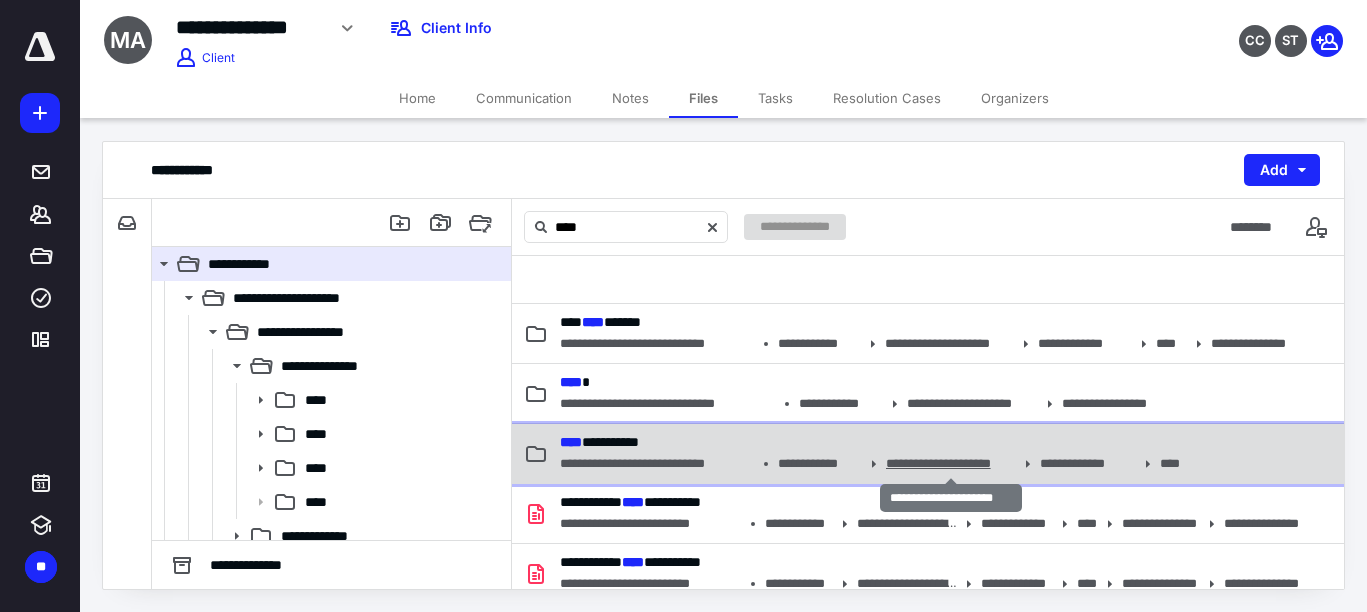 click on "**********" at bounding box center (951, 464) 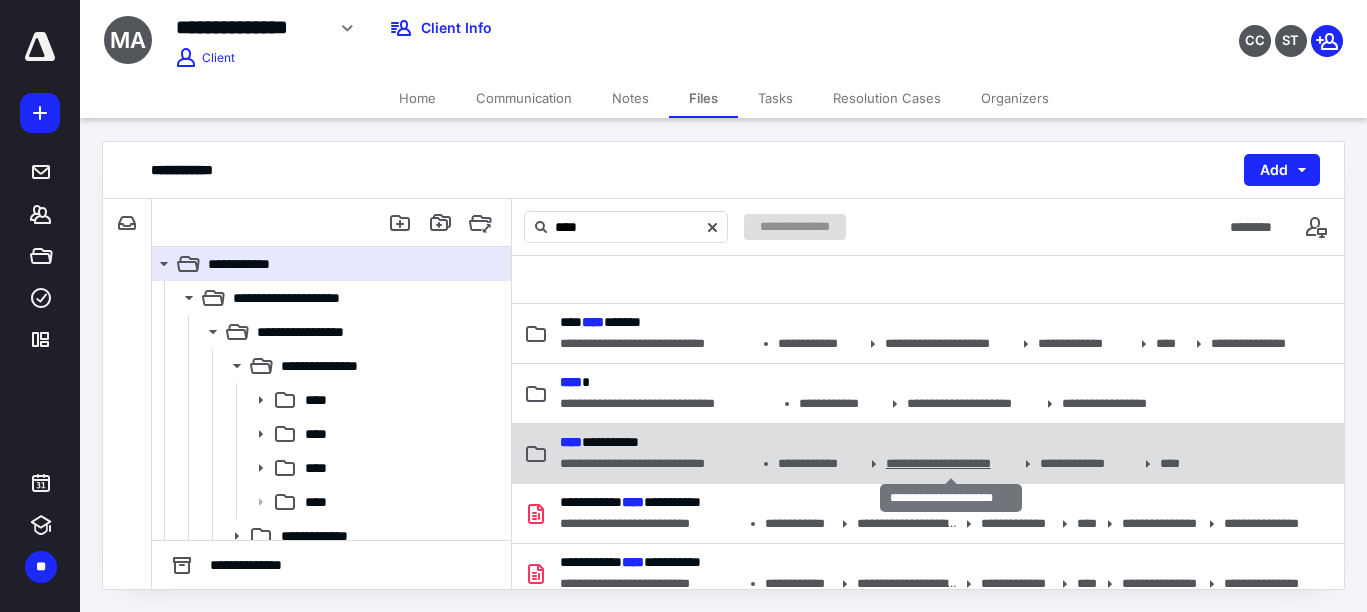 type 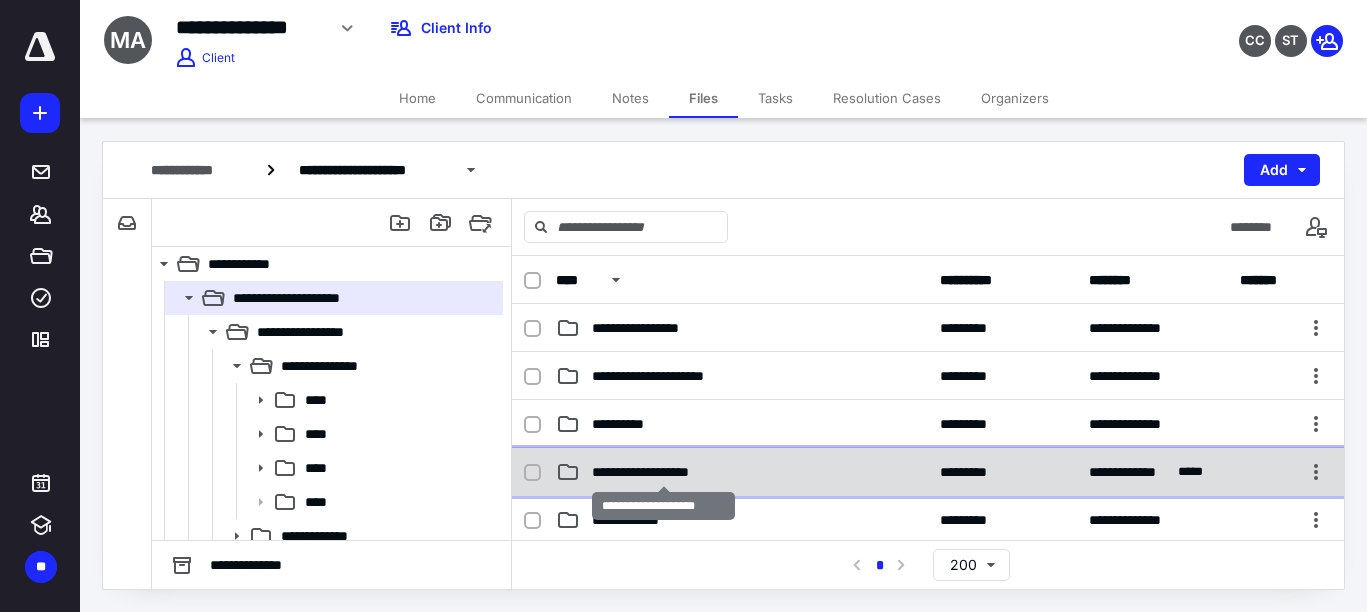 click on "**********" at bounding box center [663, 472] 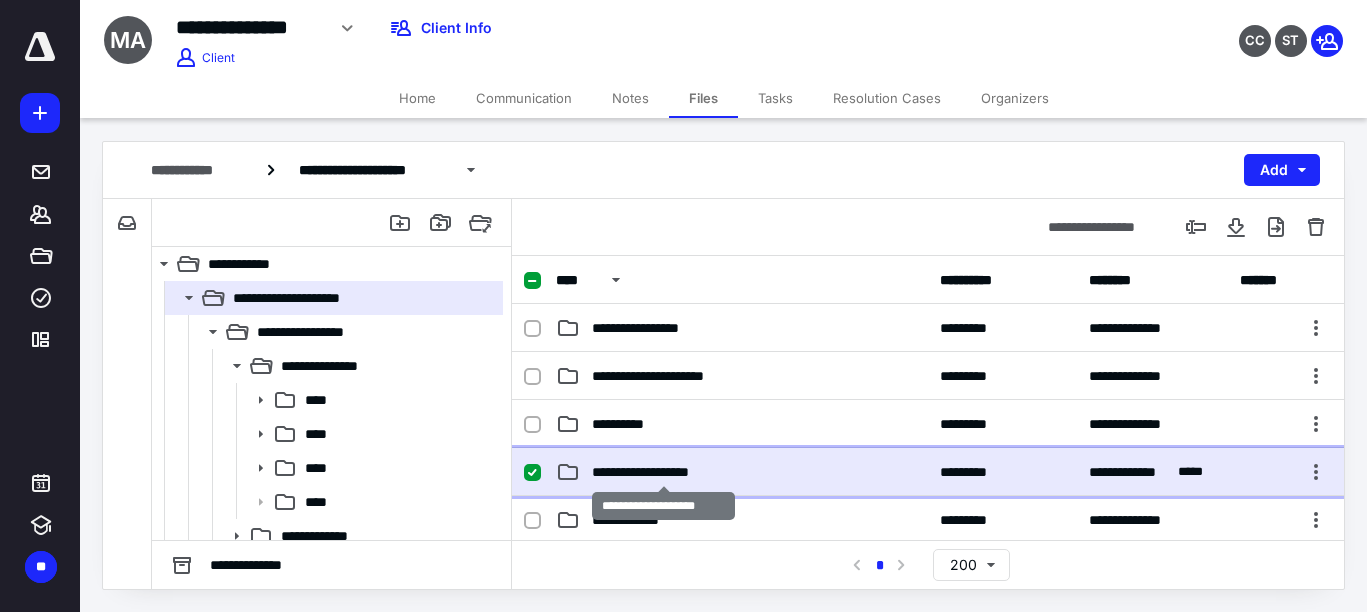 click on "**********" at bounding box center [663, 472] 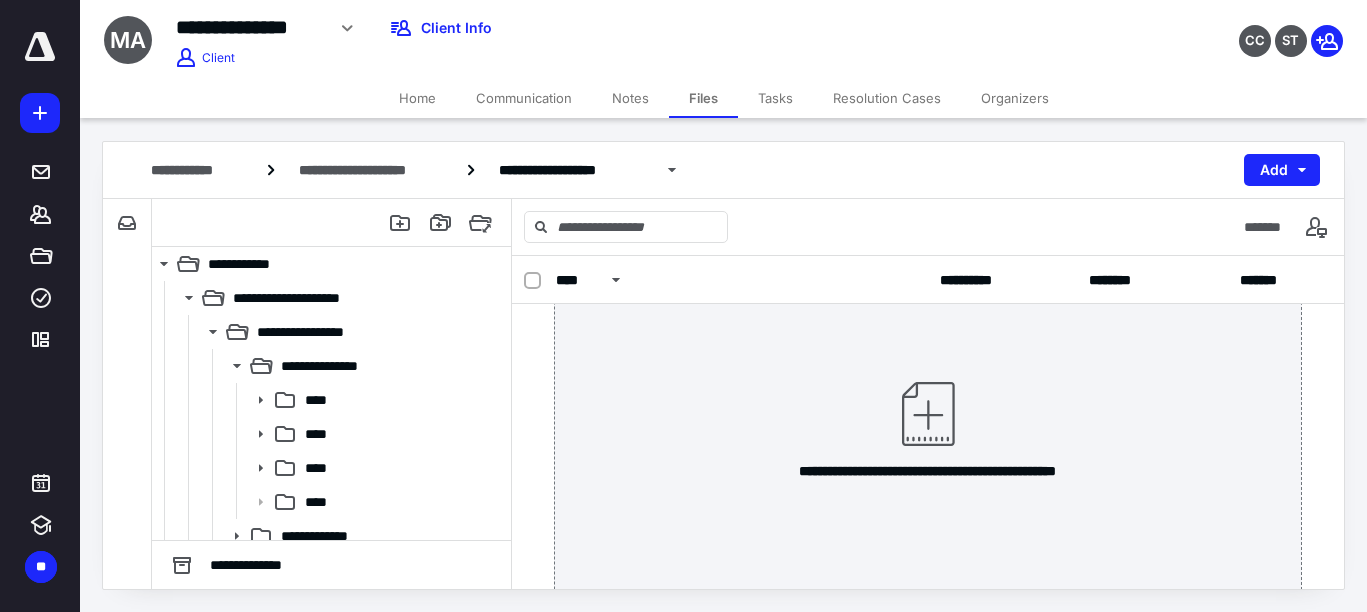 scroll, scrollTop: 40, scrollLeft: 0, axis: vertical 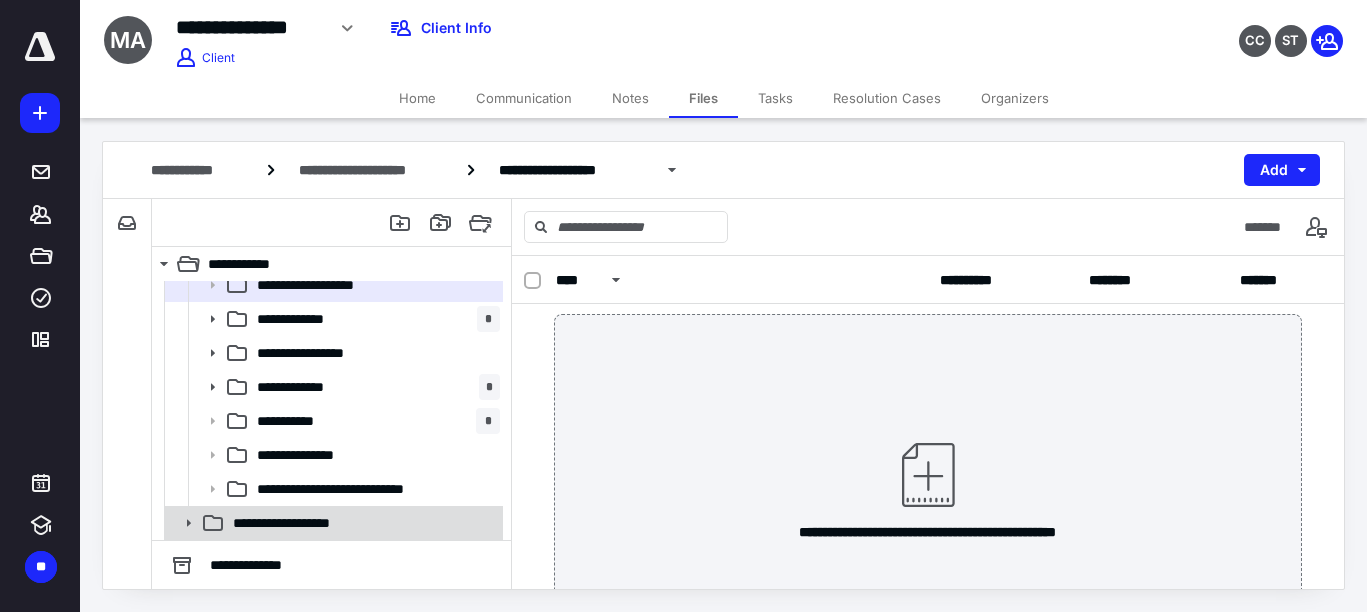click 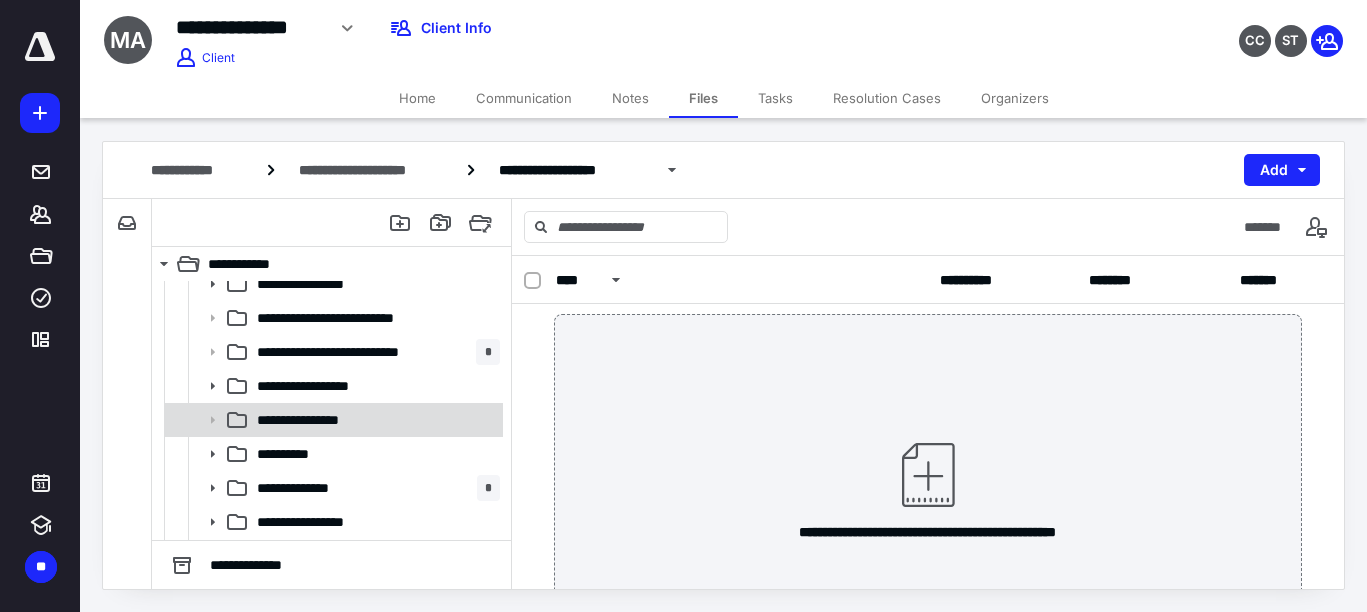 scroll, scrollTop: 955, scrollLeft: 0, axis: vertical 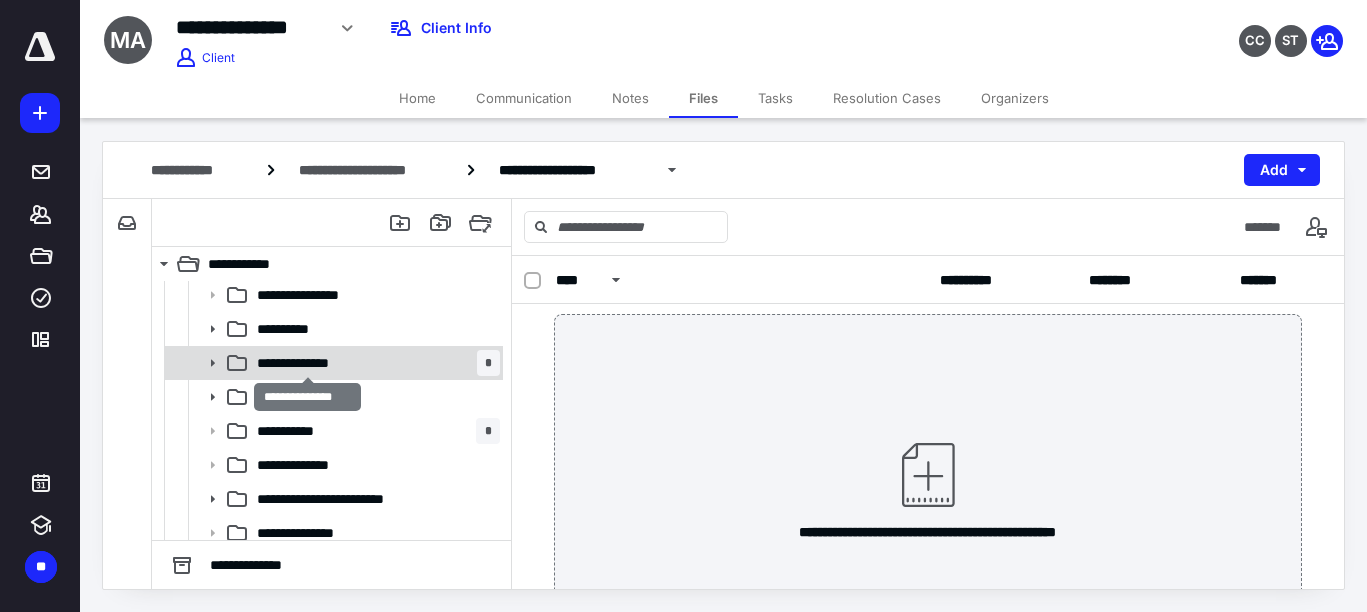 click on "**********" at bounding box center [307, 363] 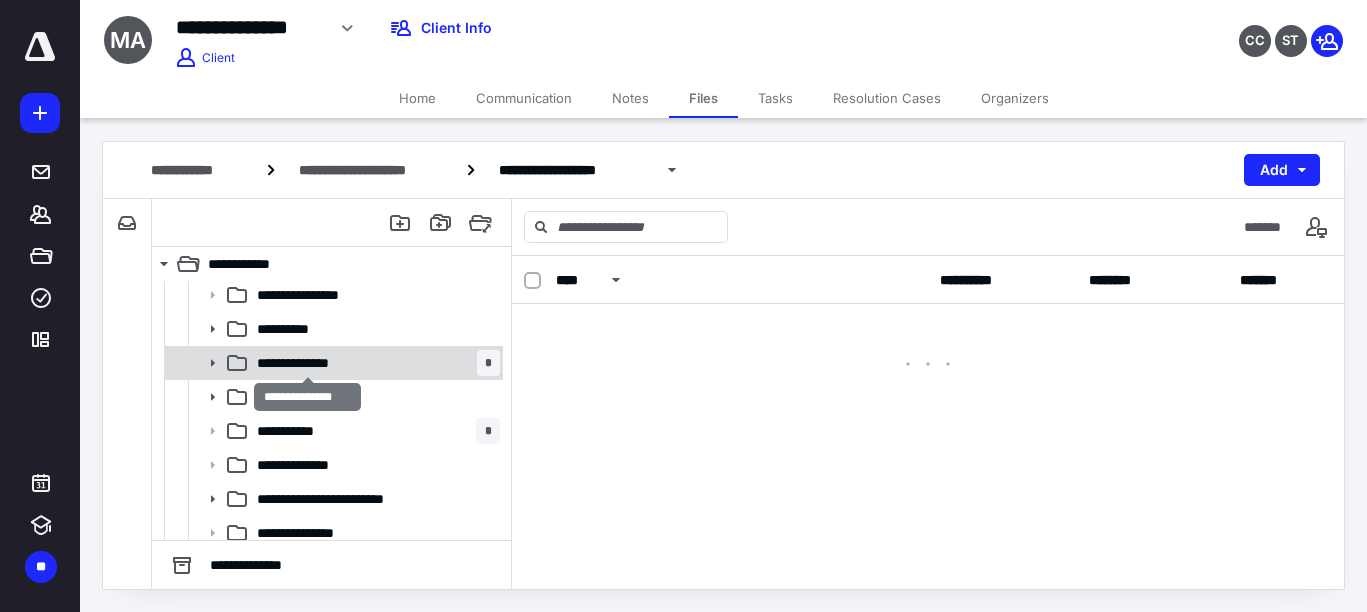 scroll, scrollTop: 0, scrollLeft: 0, axis: both 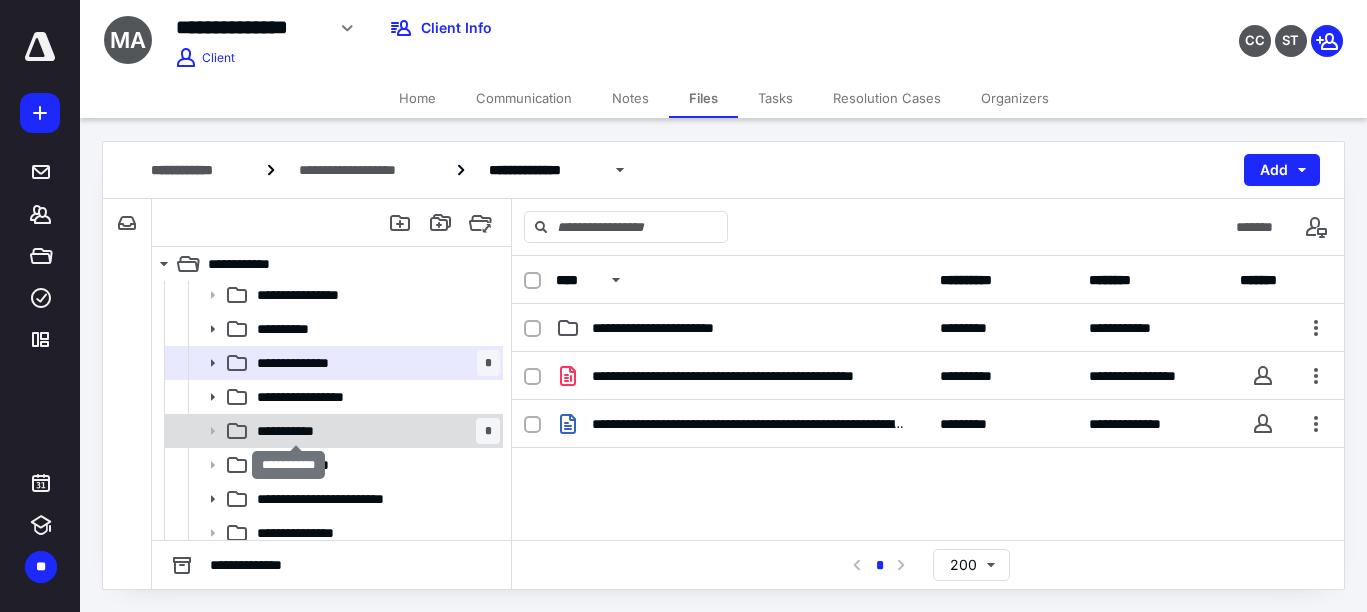 click on "**********" at bounding box center [296, 431] 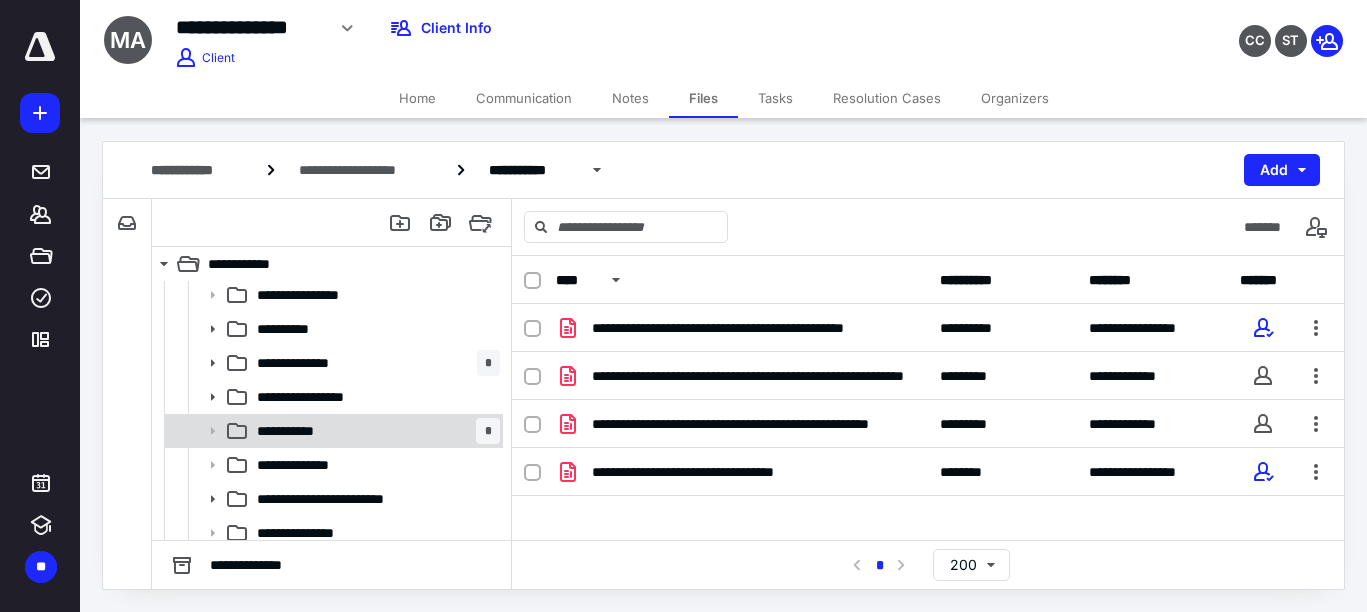 scroll, scrollTop: 965, scrollLeft: 0, axis: vertical 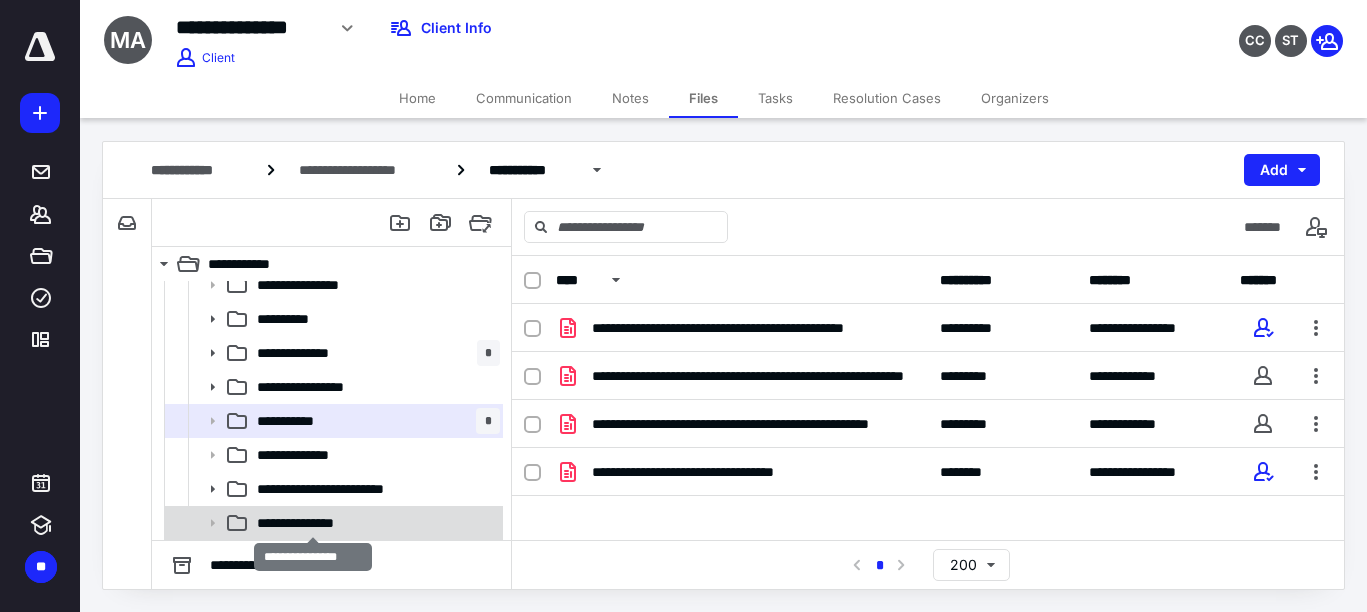 click on "**********" at bounding box center [313, 523] 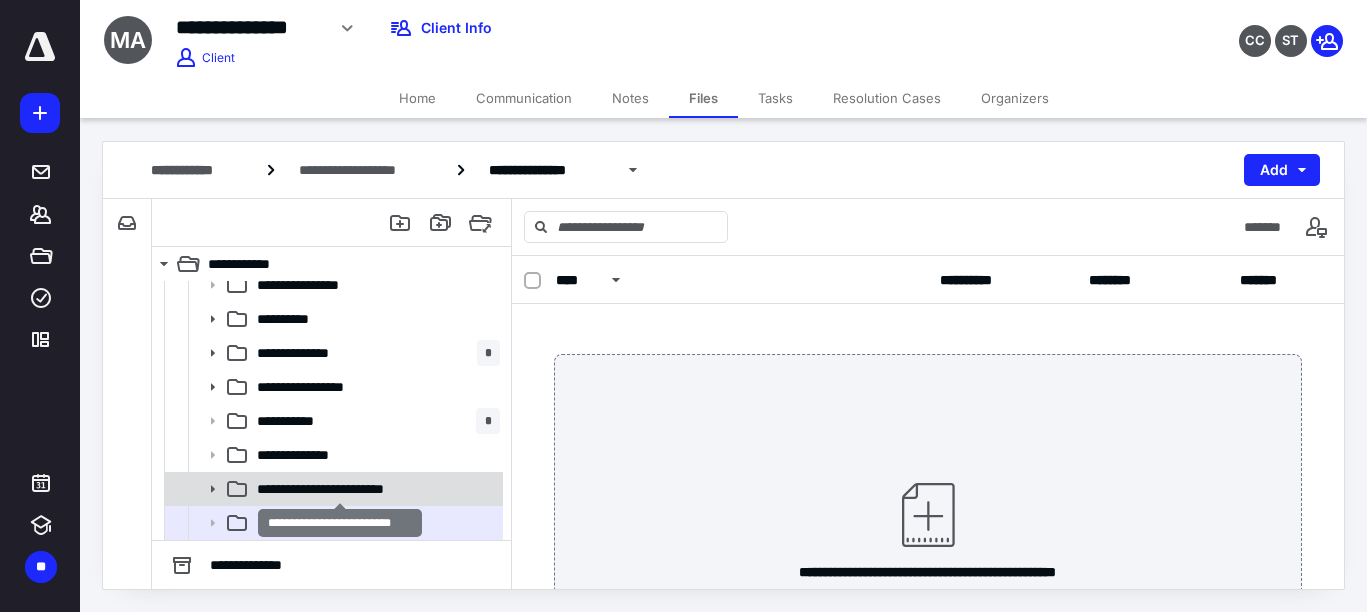 click on "**********" at bounding box center (340, 489) 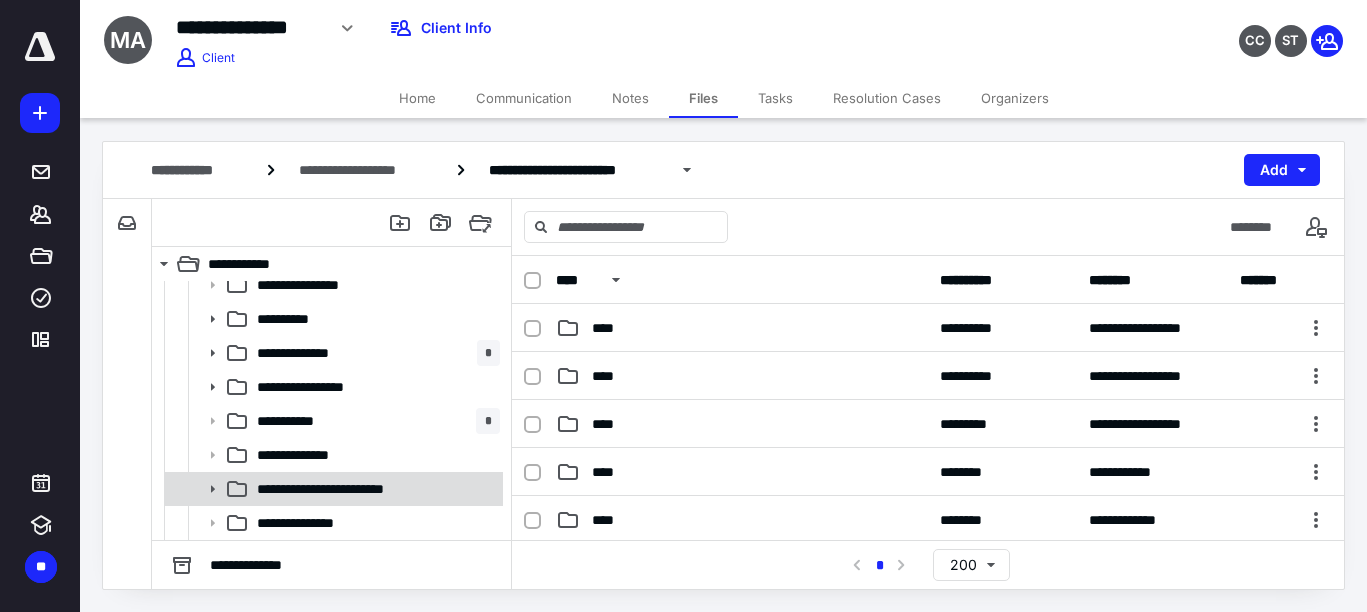 click 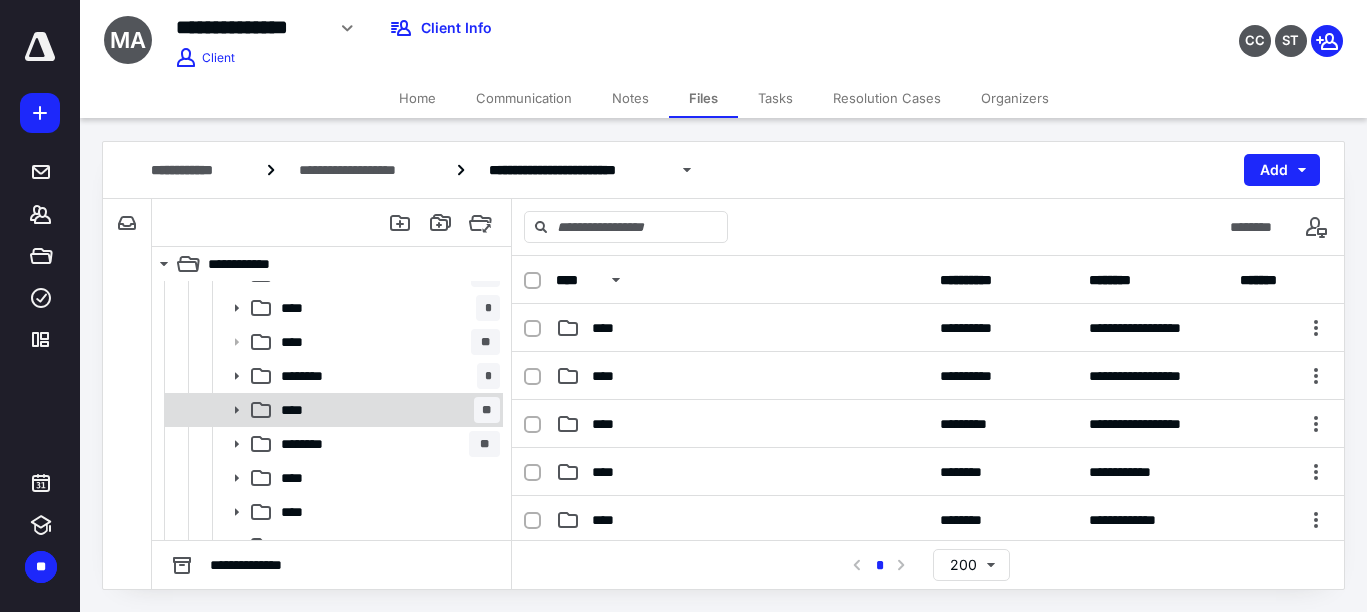 scroll, scrollTop: 1340, scrollLeft: 0, axis: vertical 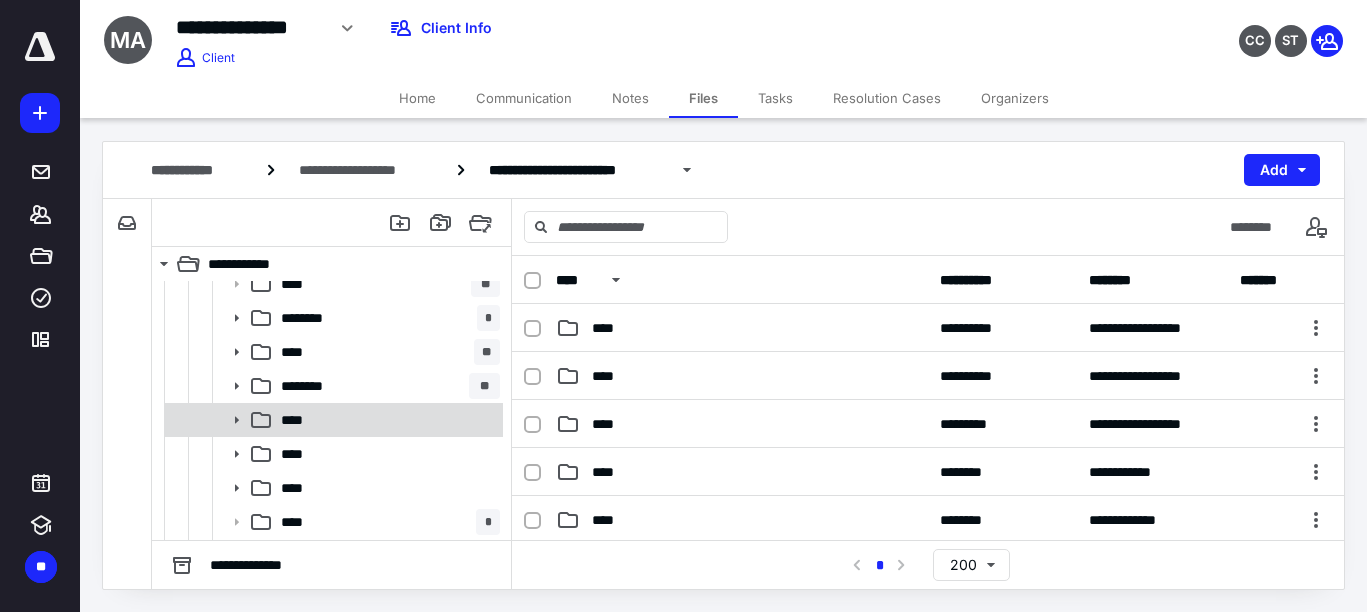 click 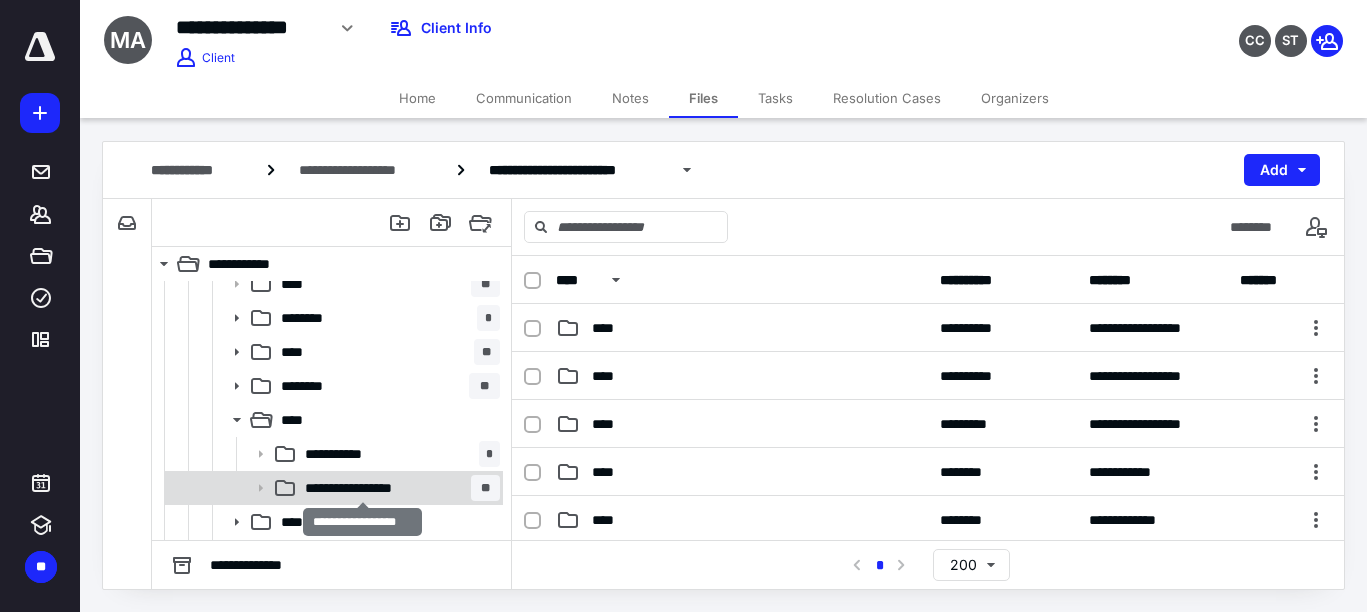 click on "**********" at bounding box center (362, 488) 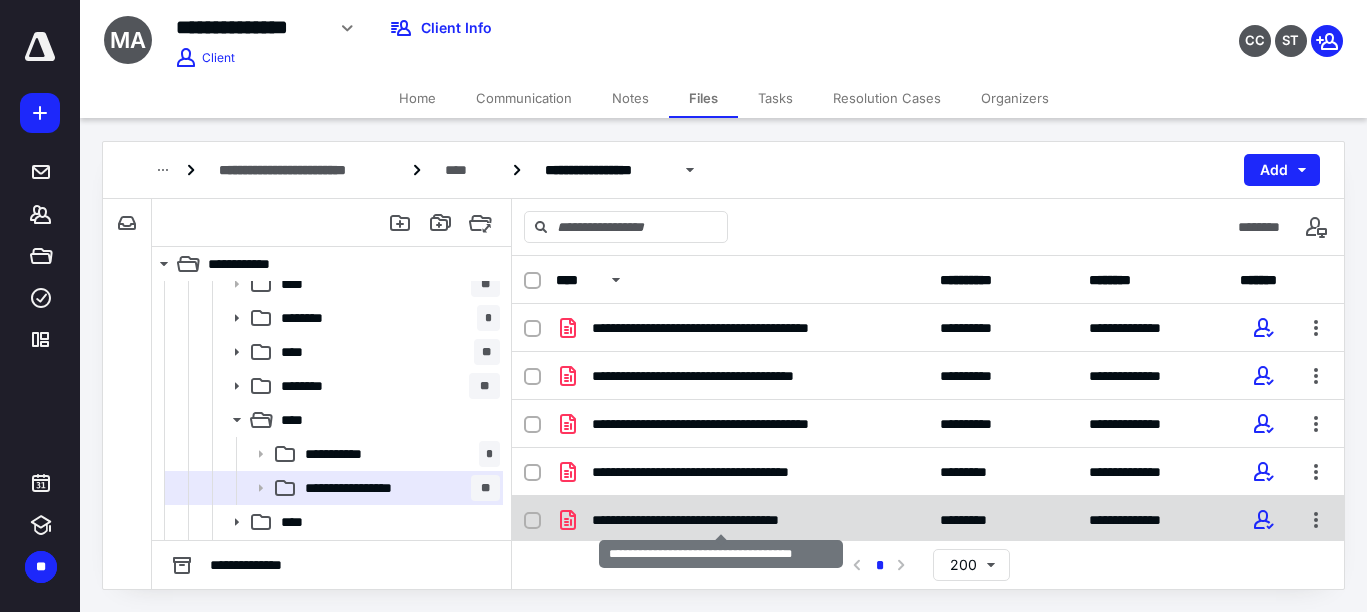 click on "**********" at bounding box center [721, 520] 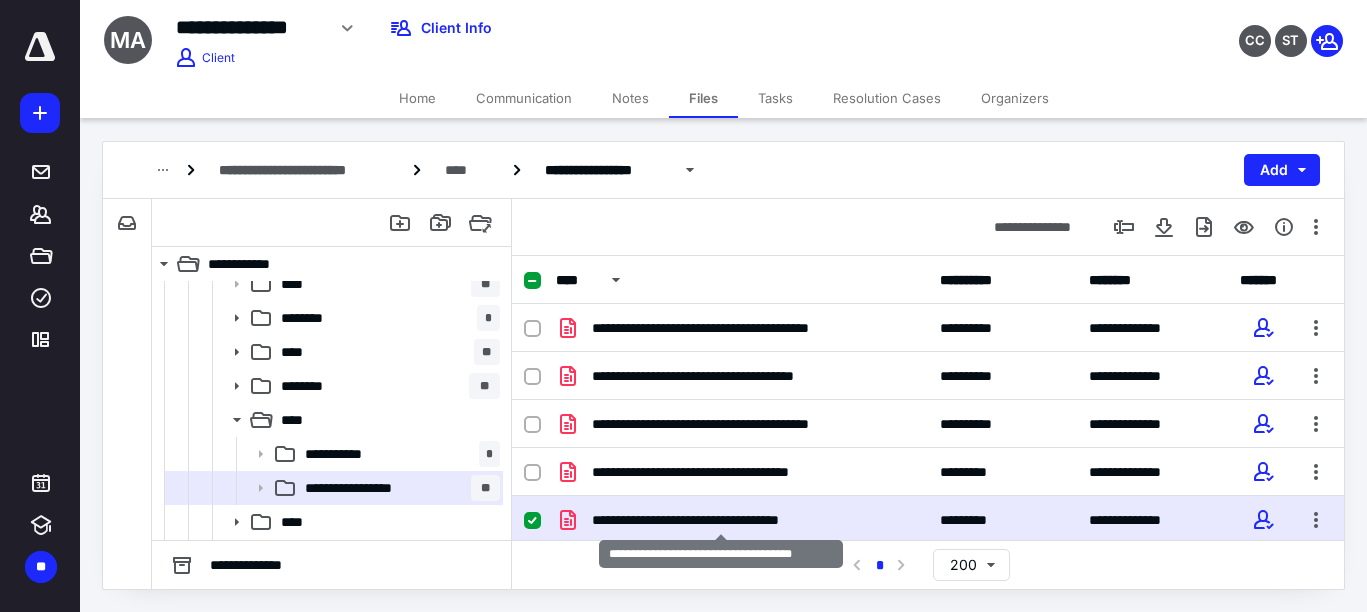 click on "**********" at bounding box center (721, 520) 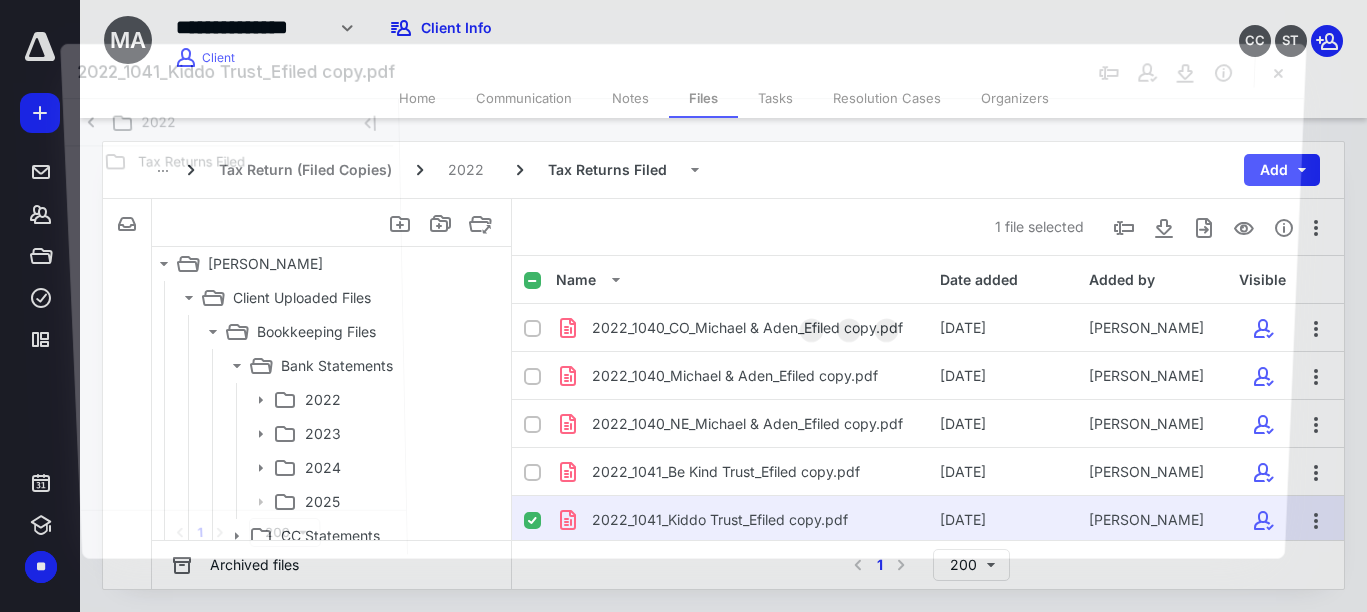 scroll, scrollTop: 1340, scrollLeft: 0, axis: vertical 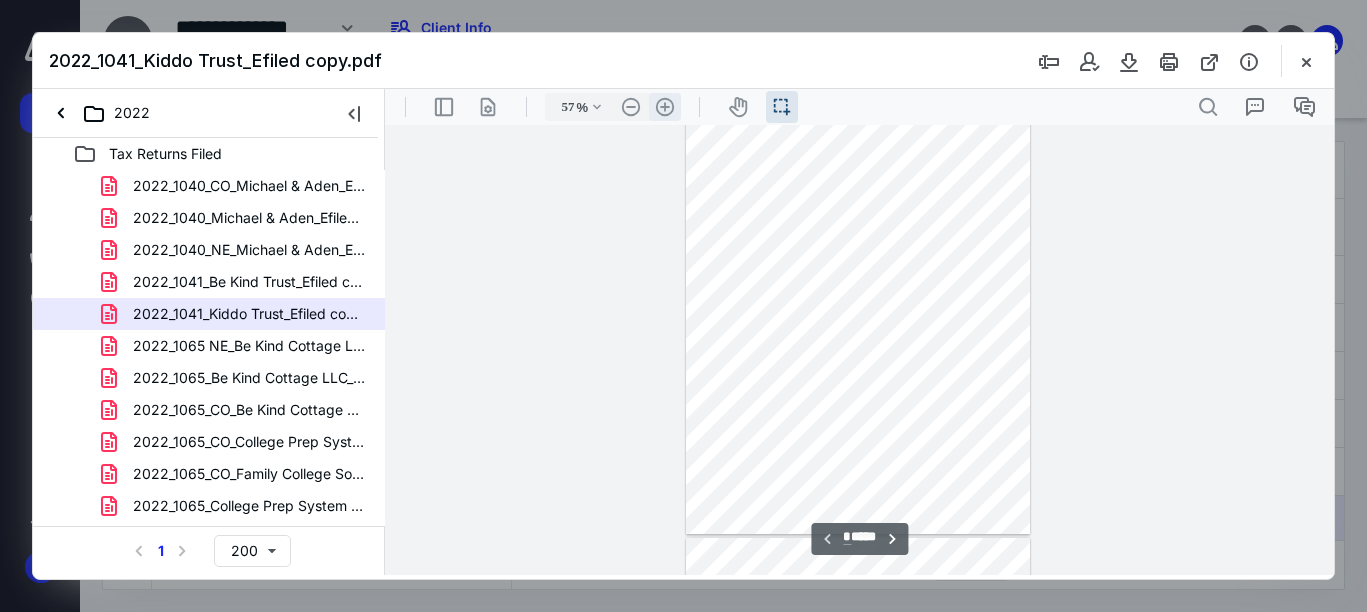 click on ".cls-1{fill:#abb0c4;} icon - header - zoom - in - line" at bounding box center [665, 107] 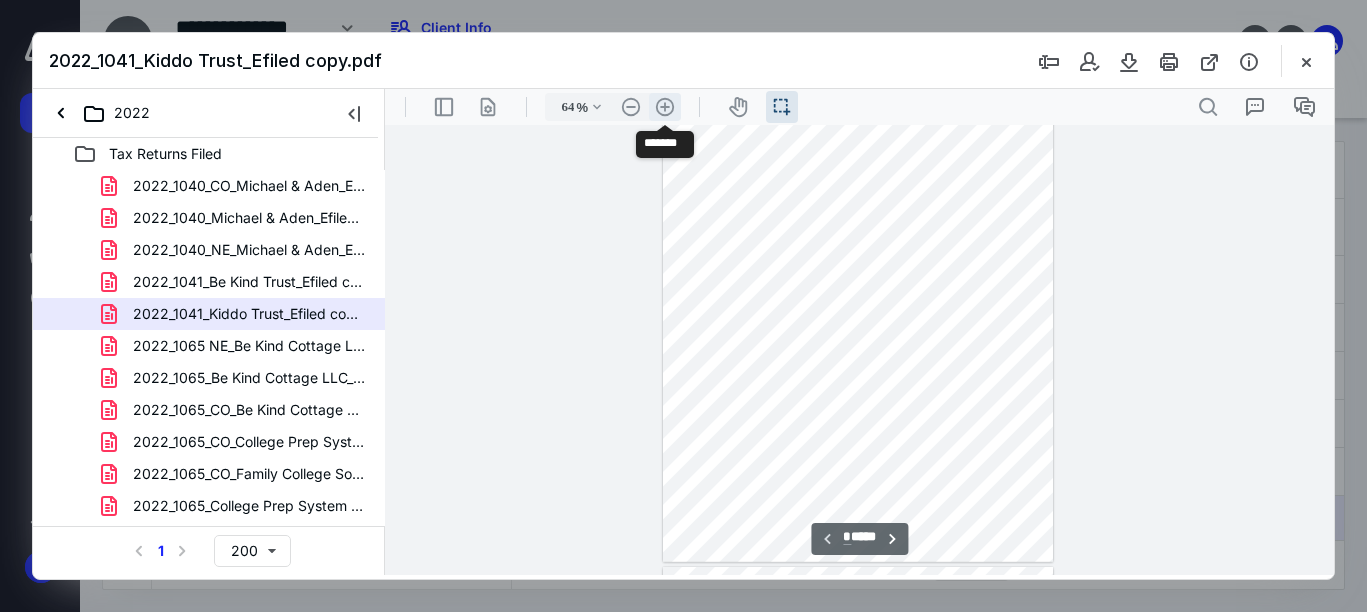 click on ".cls-1{fill:#abb0c4;} icon - header - zoom - in - line" at bounding box center (665, 107) 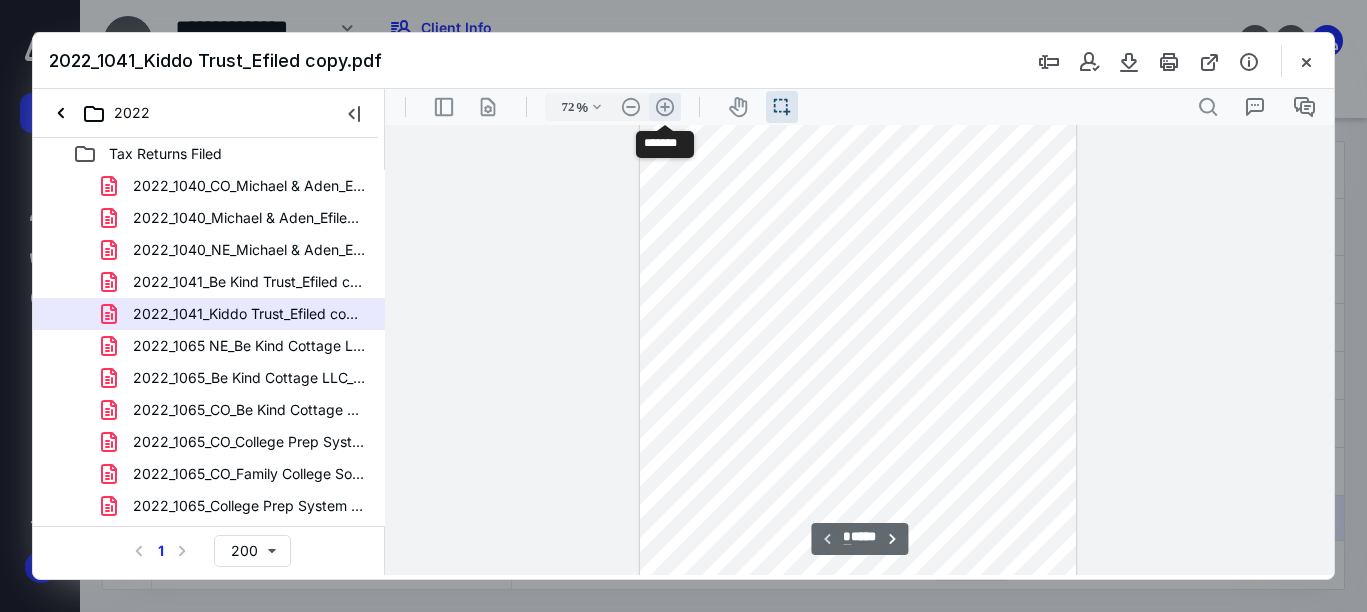 click on ".cls-1{fill:#abb0c4;} icon - header - zoom - in - line" at bounding box center (665, 107) 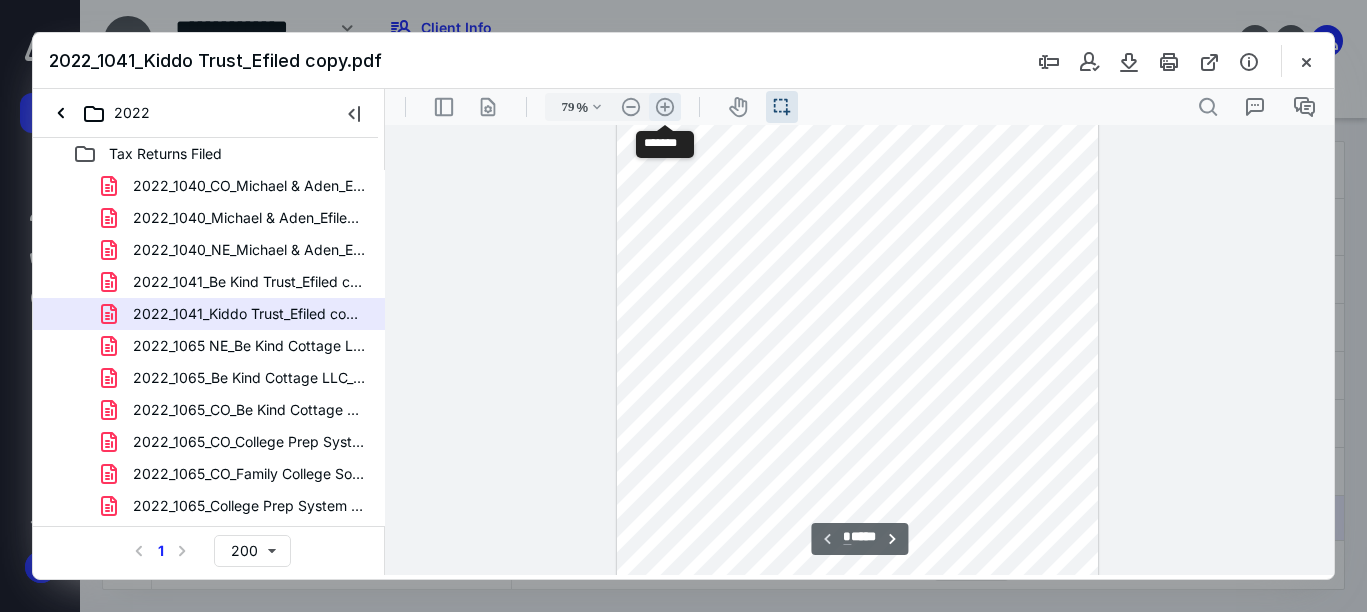 click on ".cls-1{fill:#abb0c4;} icon - header - zoom - in - line" at bounding box center (665, 107) 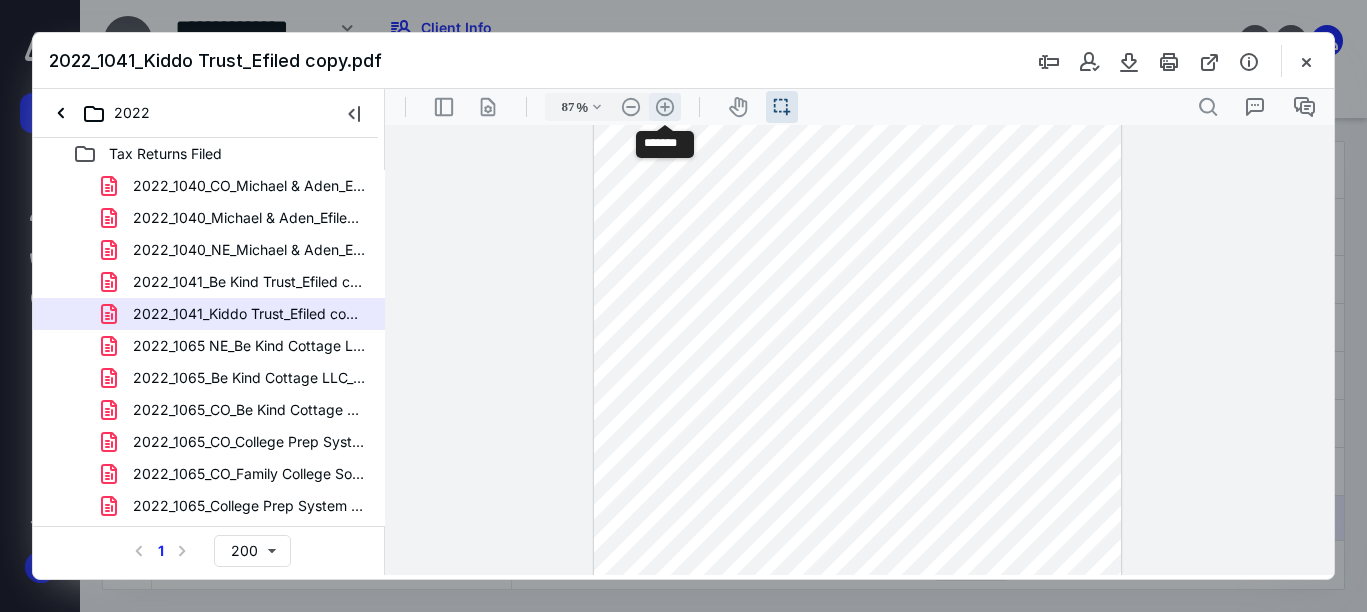 click on ".cls-1{fill:#abb0c4;} icon - header - zoom - in - line" at bounding box center (665, 107) 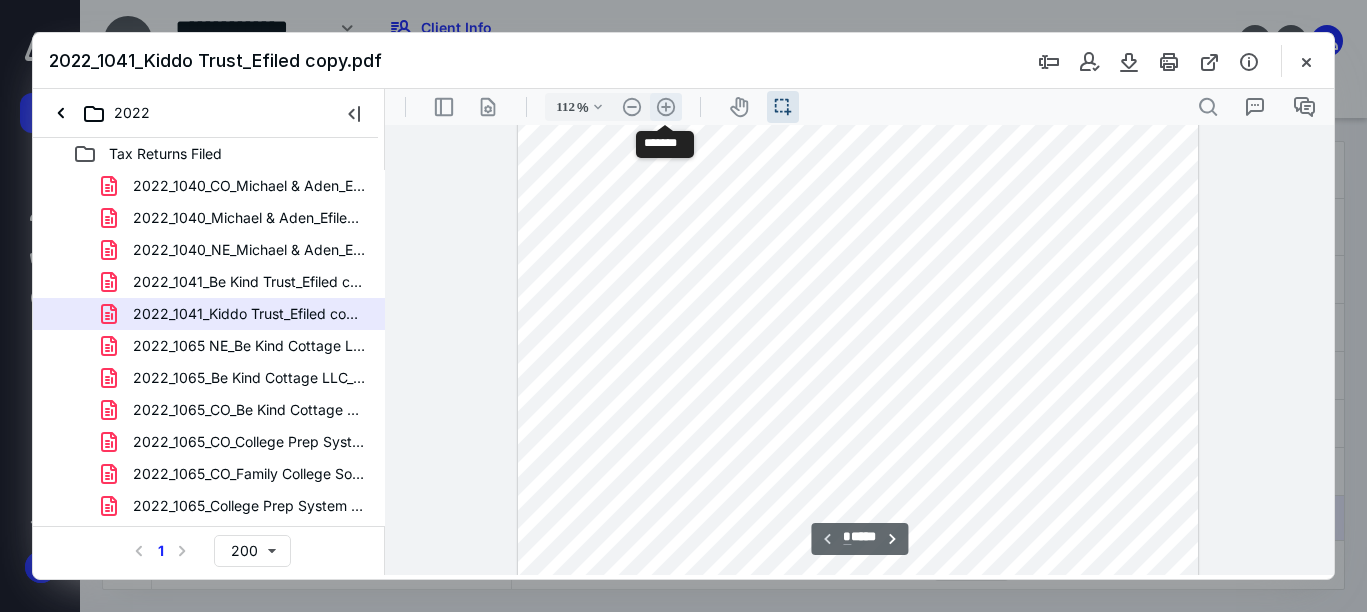 click on ".cls-1{fill:#abb0c4;} icon - header - zoom - in - line" at bounding box center [666, 107] 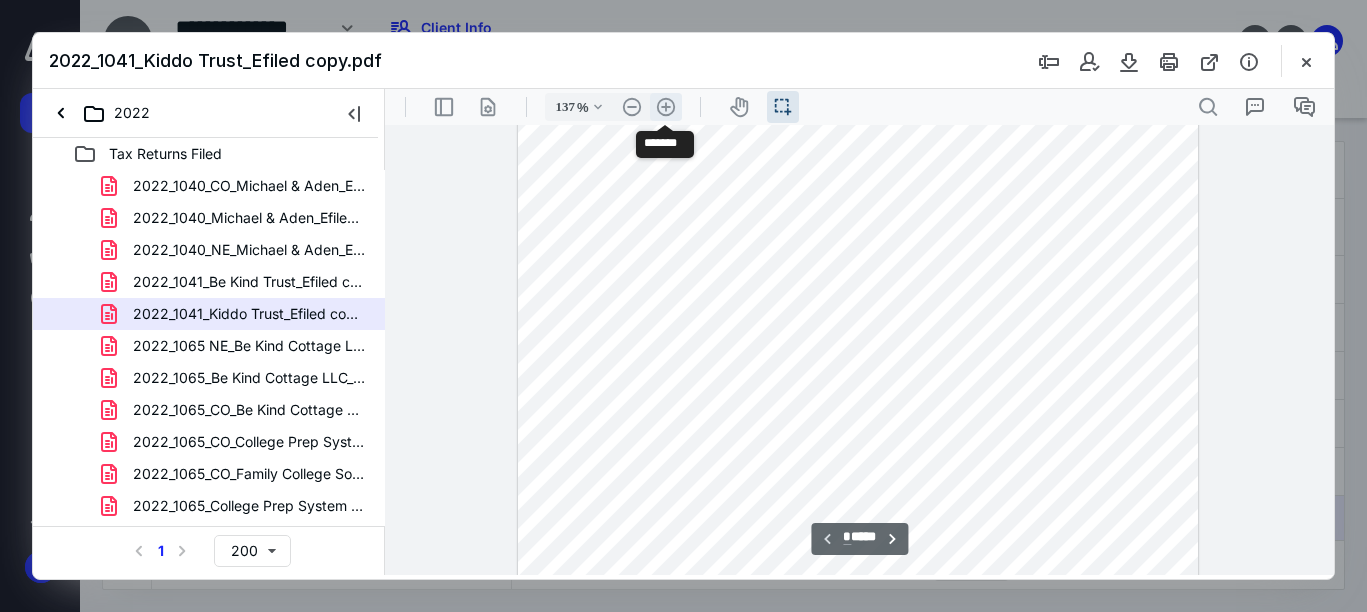 scroll, scrollTop: 388, scrollLeft: 0, axis: vertical 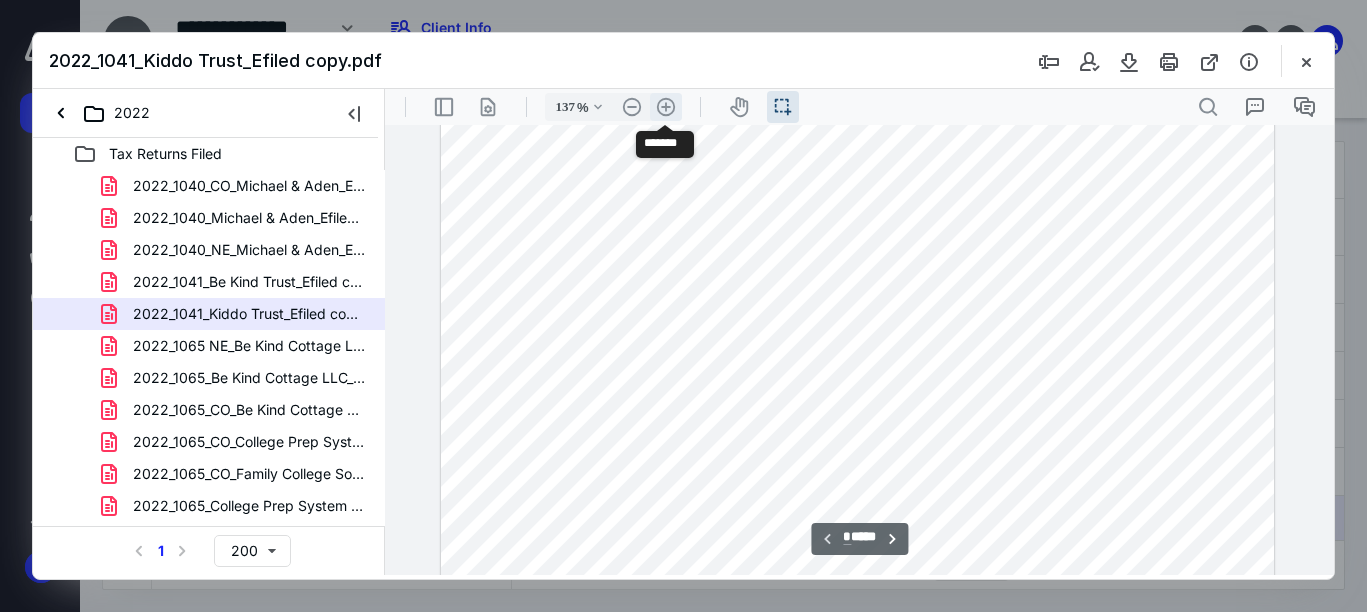 click on ".cls-1{fill:#abb0c4;} icon - header - zoom - in - line" at bounding box center (666, 107) 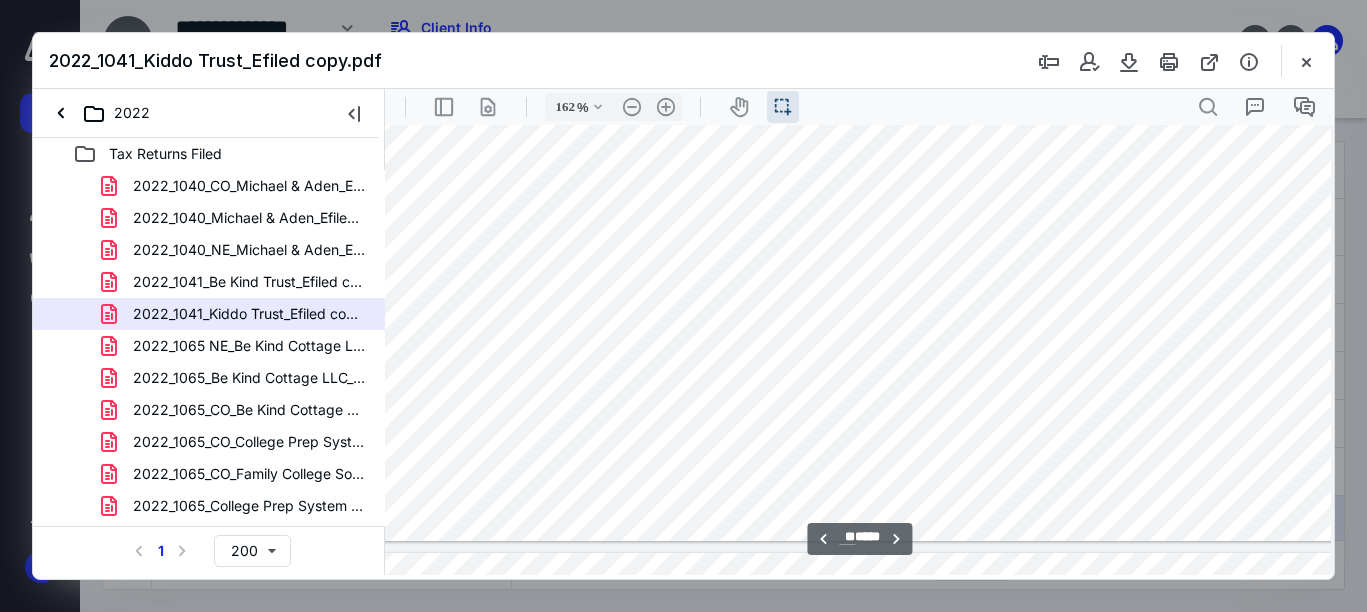 scroll, scrollTop: 21497, scrollLeft: 30, axis: both 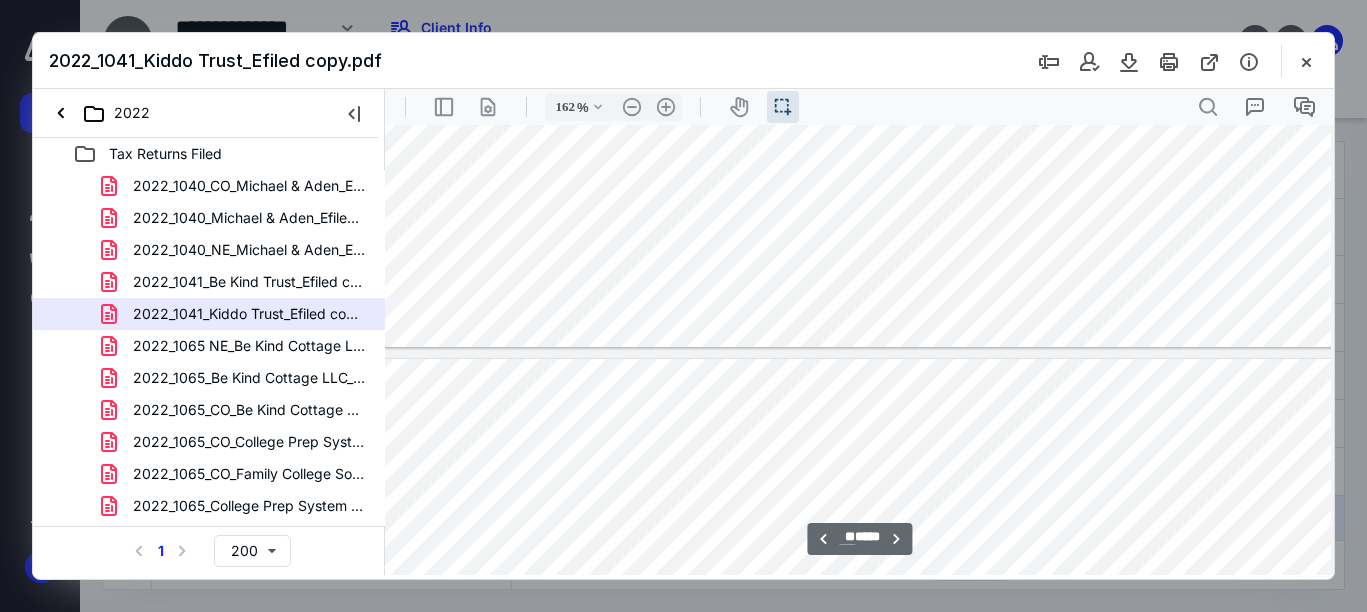 type on "**" 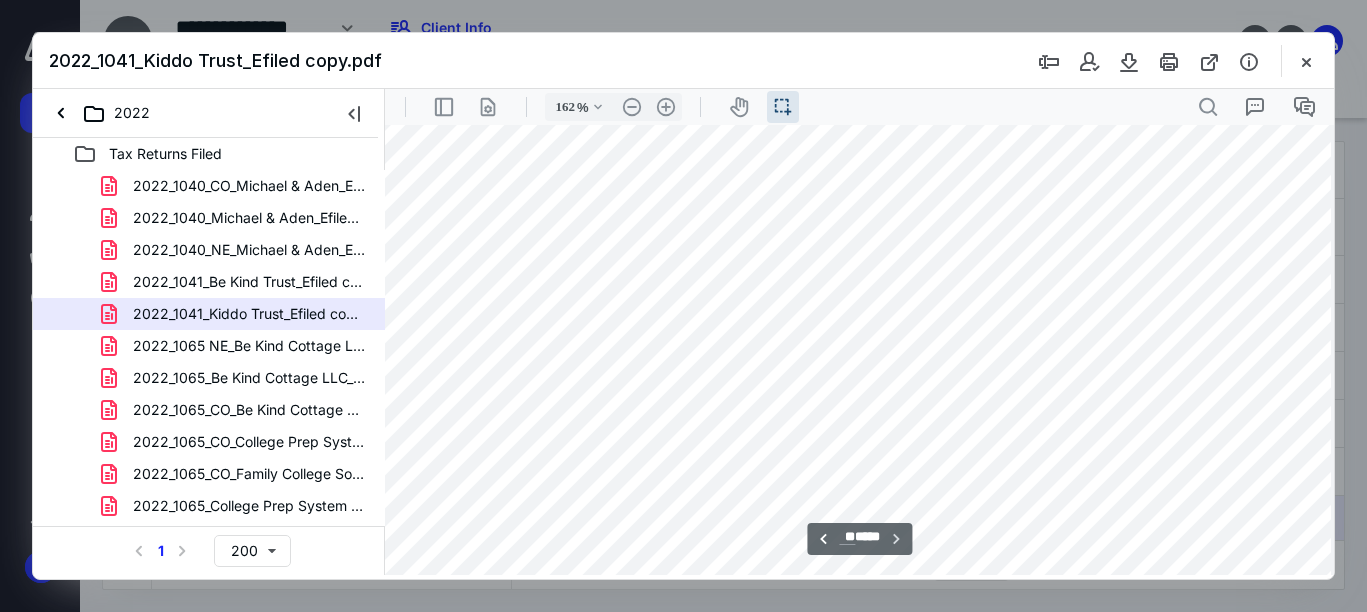 scroll, scrollTop: 22839, scrollLeft: 30, axis: both 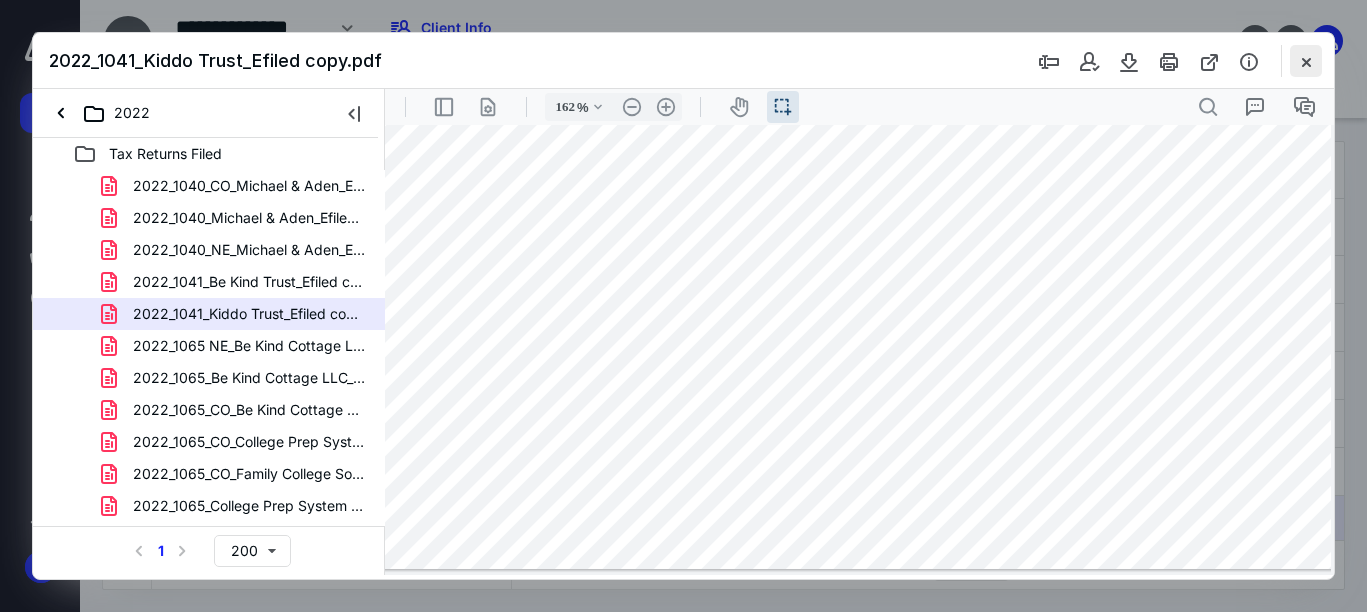 click at bounding box center [1306, 61] 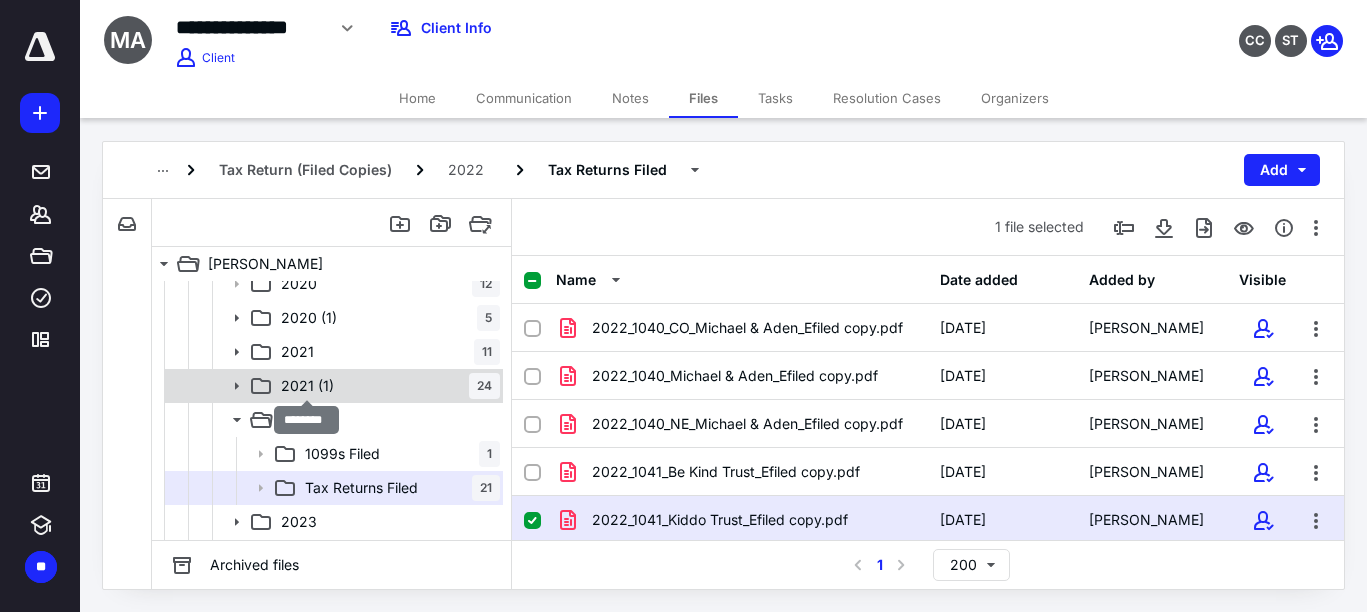 click on "2021 (1)" at bounding box center (307, 386) 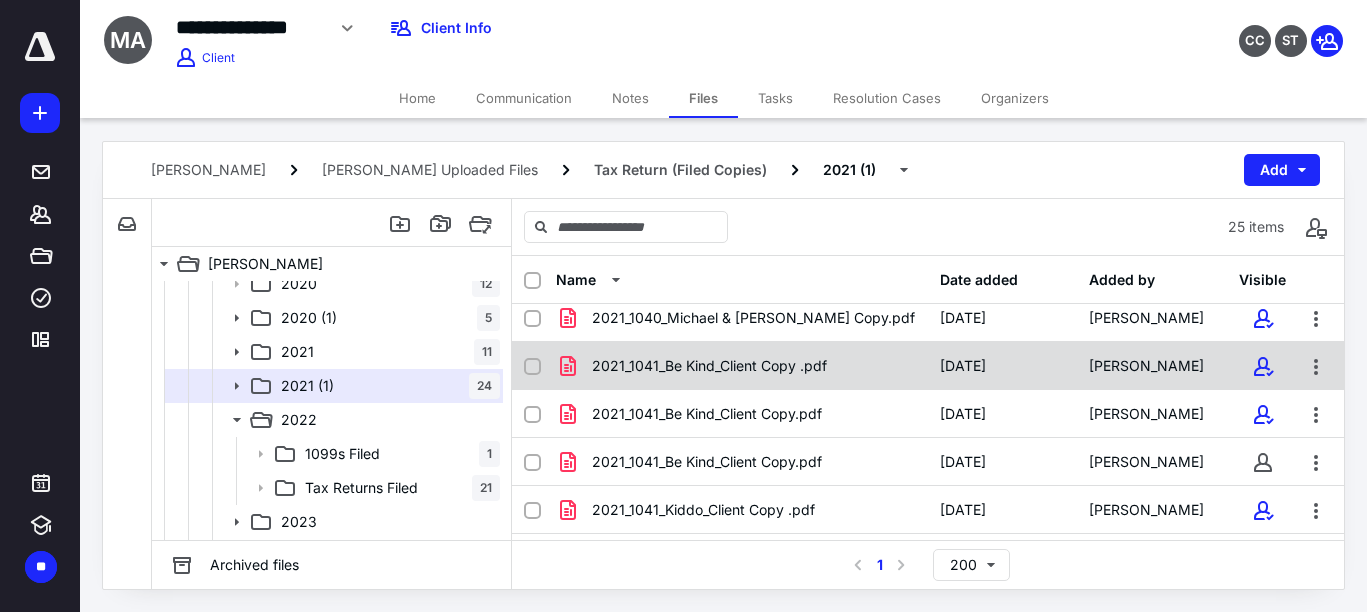 scroll, scrollTop: 375, scrollLeft: 0, axis: vertical 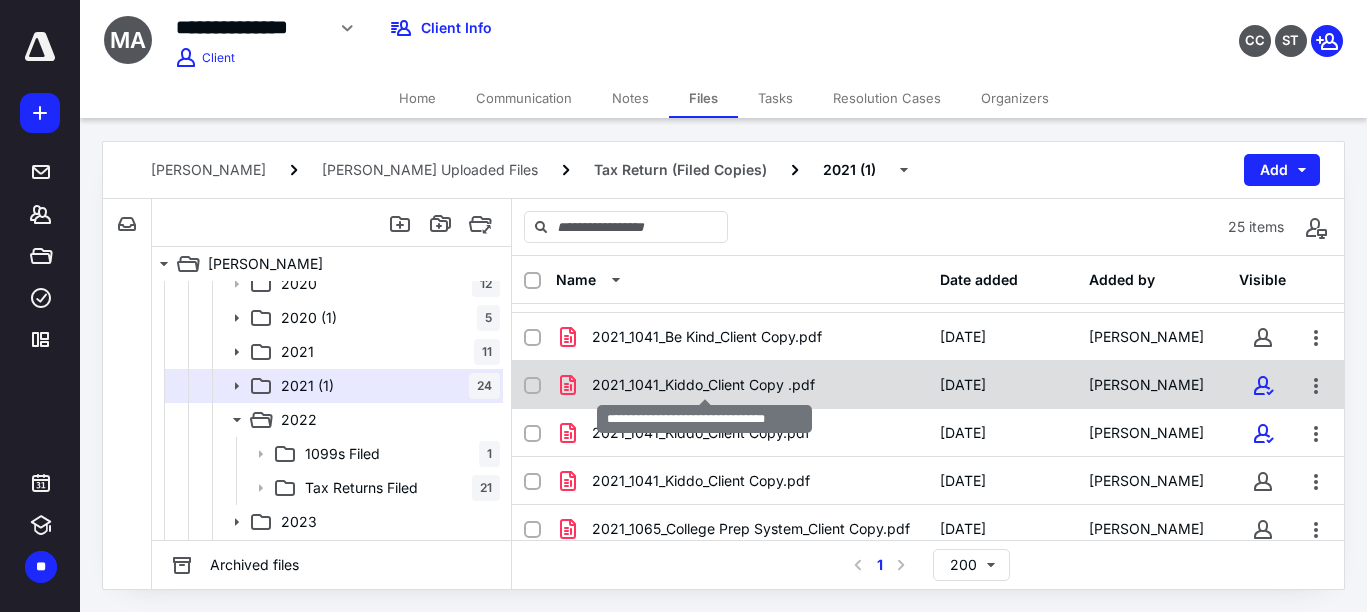 click on "2021_1041_Kiddo_Client Copy .pdf" at bounding box center [703, 385] 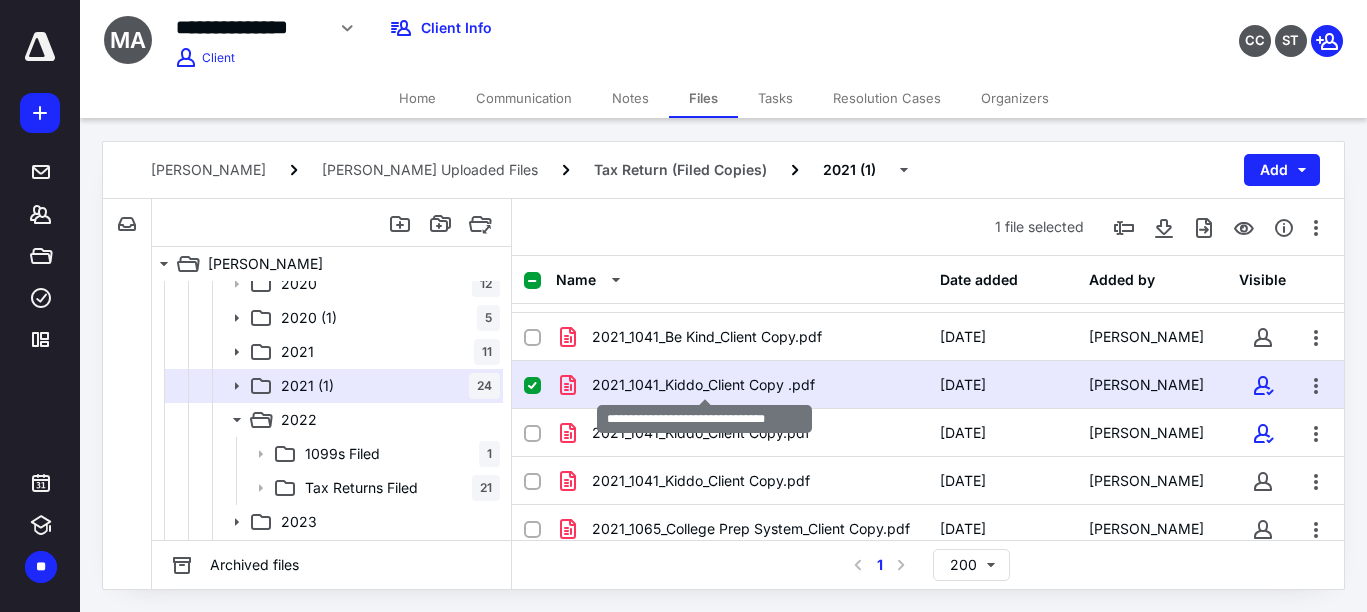 click on "2021_1041_Kiddo_Client Copy .pdf" at bounding box center [703, 385] 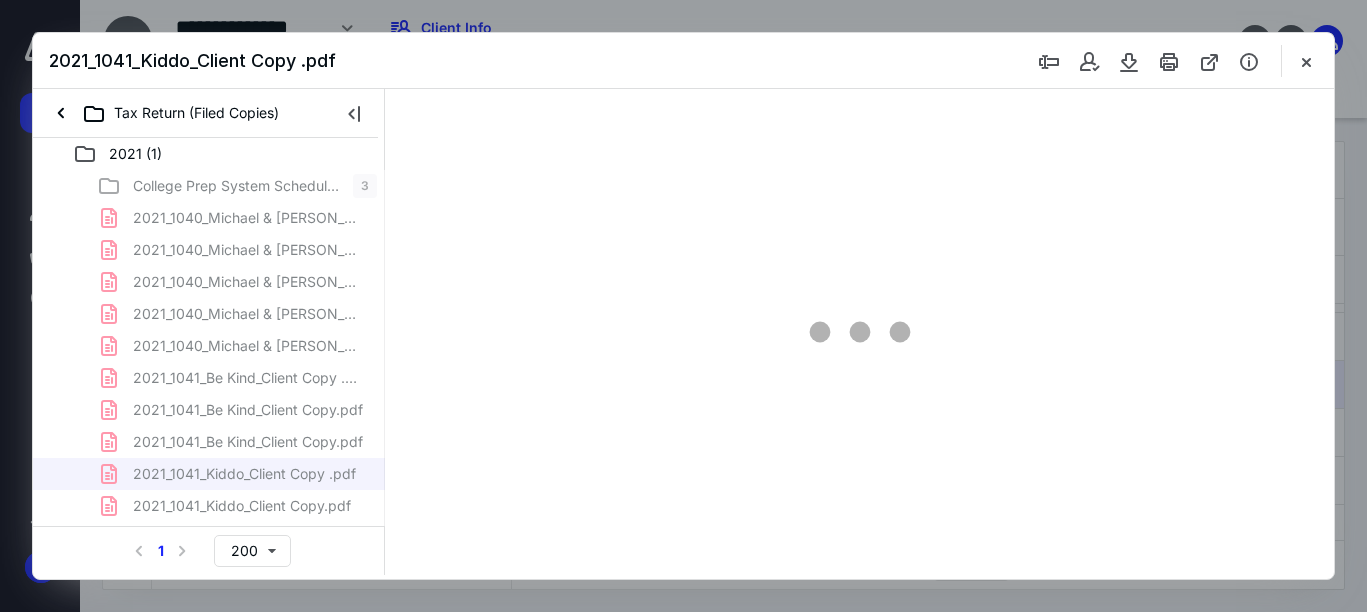 scroll, scrollTop: 0, scrollLeft: 0, axis: both 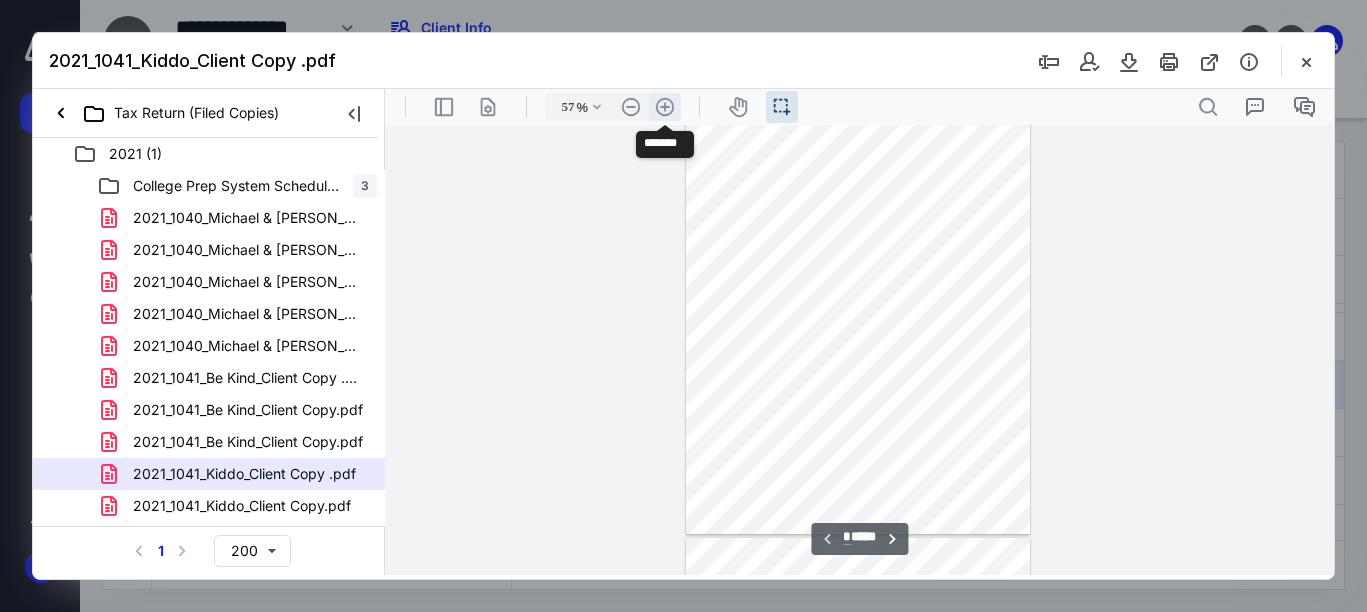 click on ".cls-1{fill:#abb0c4;} icon - header - zoom - in - line" at bounding box center (665, 107) 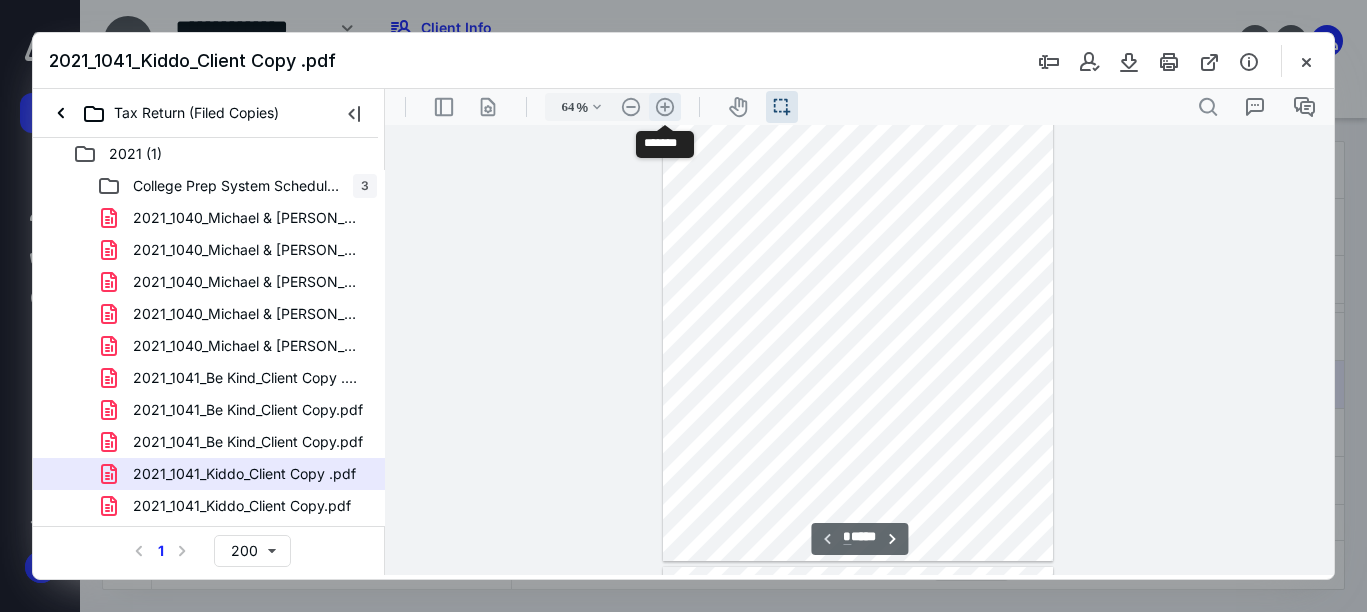 click on ".cls-1{fill:#abb0c4;} icon - header - zoom - in - line" at bounding box center (665, 107) 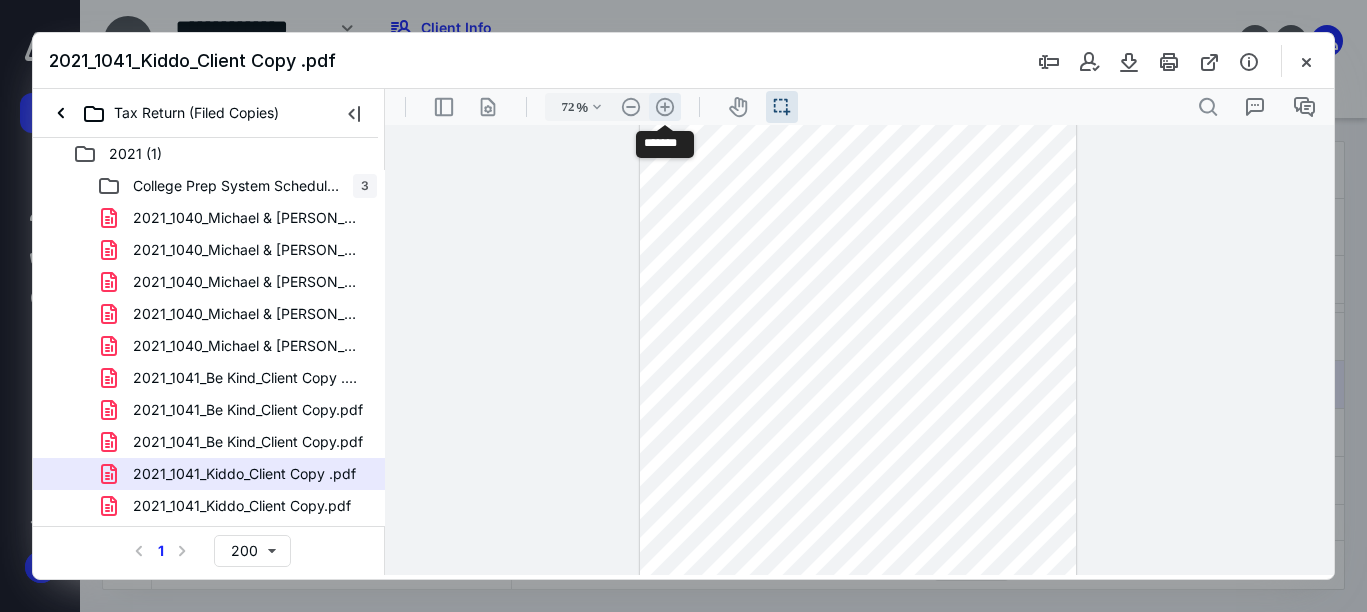click on ".cls-1{fill:#abb0c4;} icon - header - zoom - in - line" at bounding box center [665, 107] 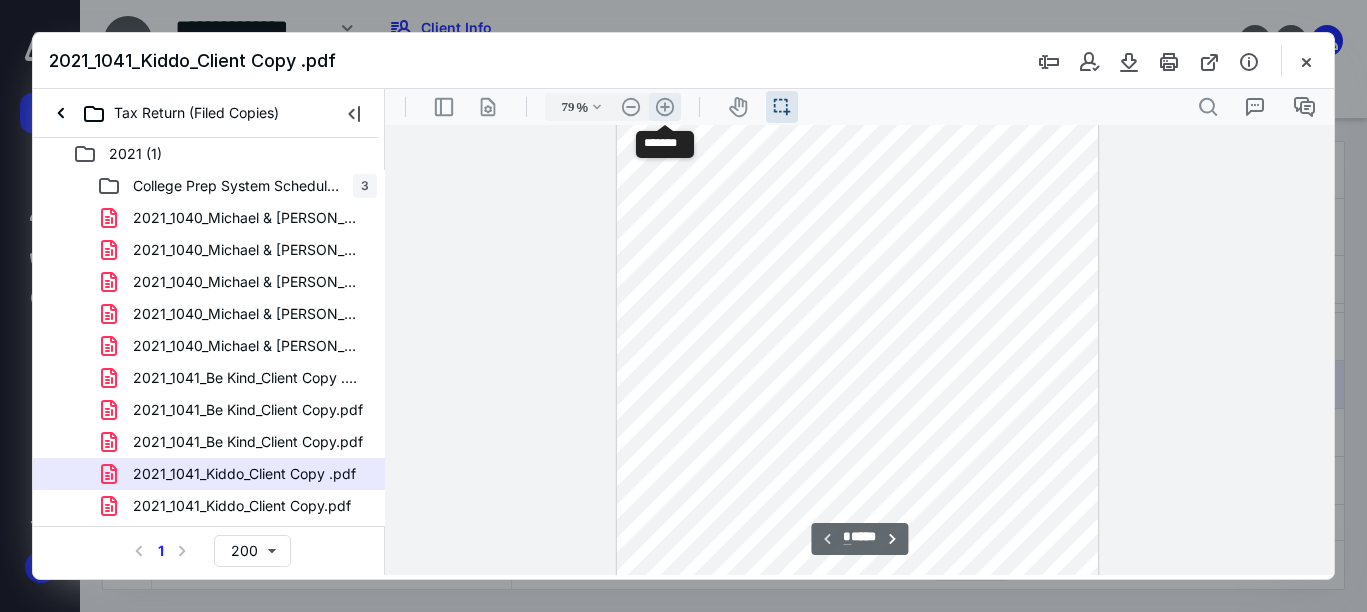 click on ".cls-1{fill:#abb0c4;} icon - header - zoom - in - line" at bounding box center [665, 107] 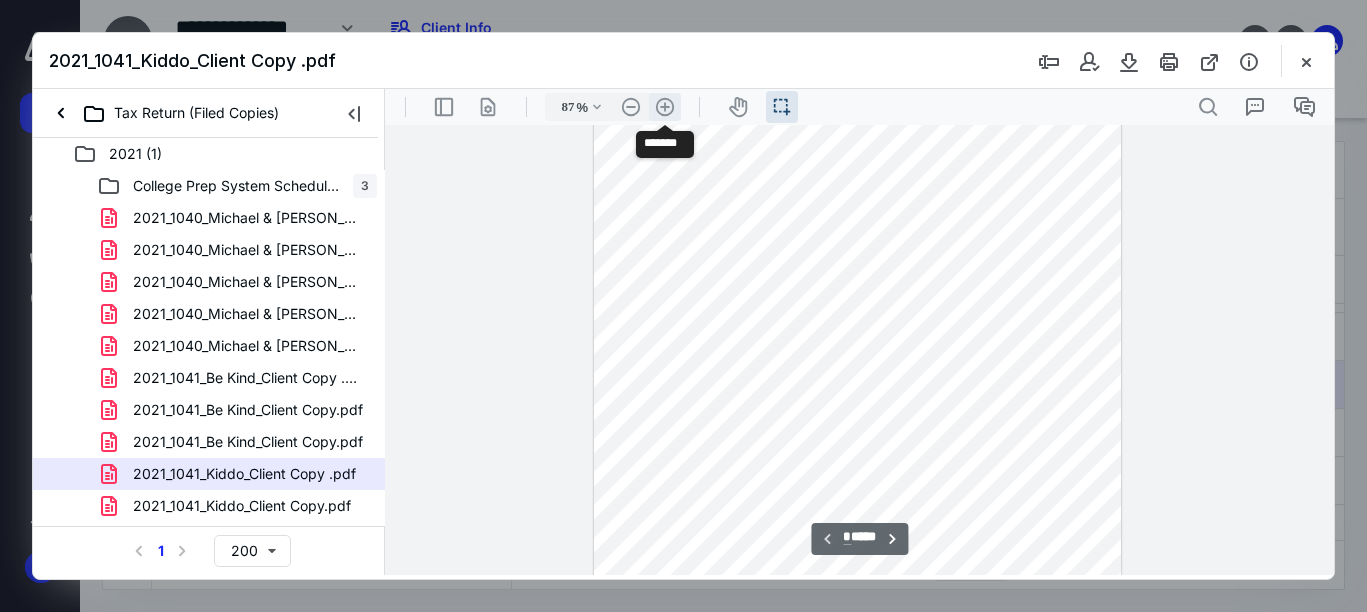 click on ".cls-1{fill:#abb0c4;} icon - header - zoom - in - line" at bounding box center (665, 107) 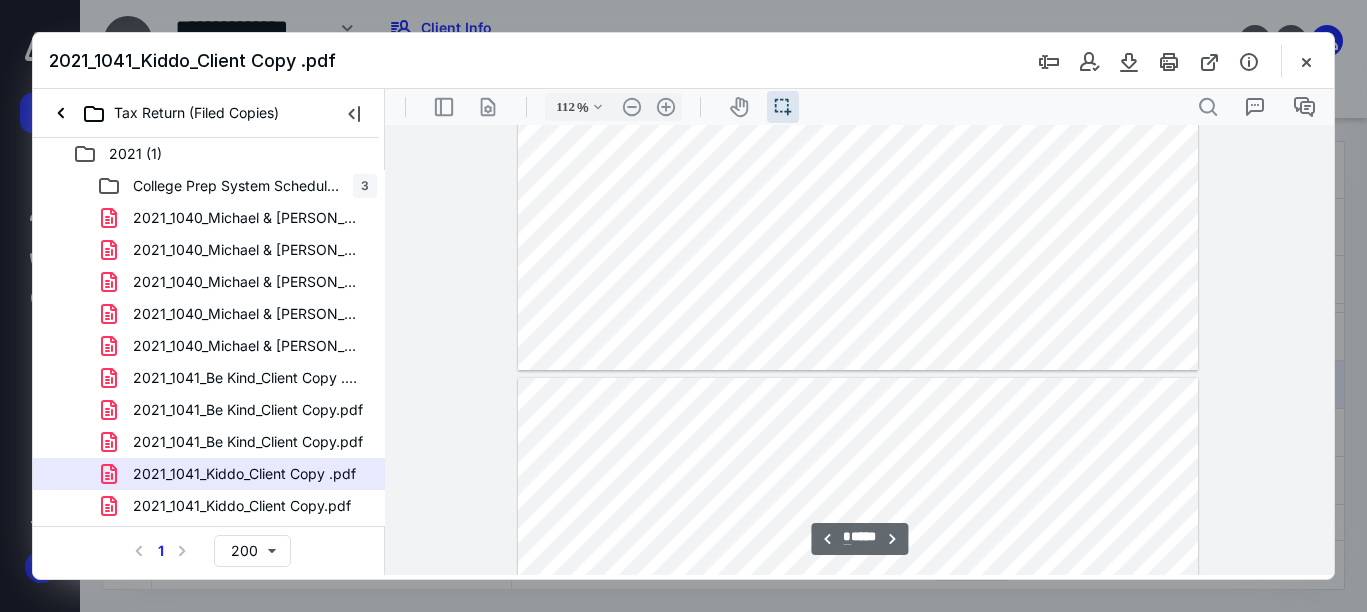 type on "*" 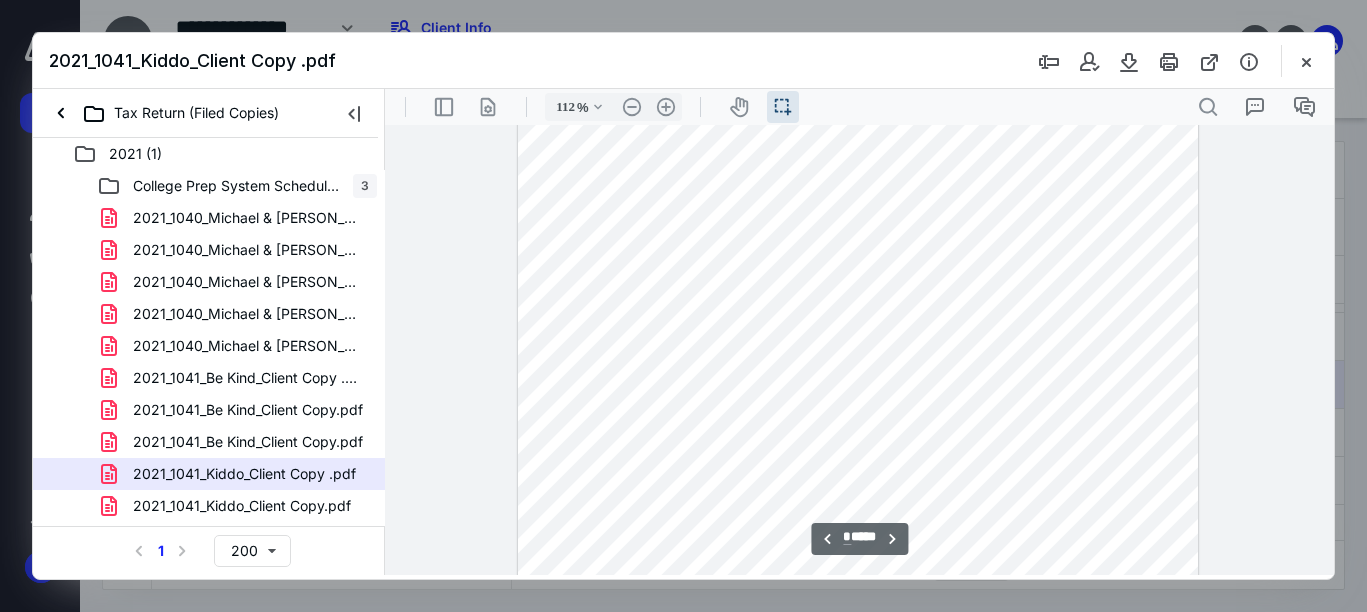 scroll, scrollTop: 2029, scrollLeft: 0, axis: vertical 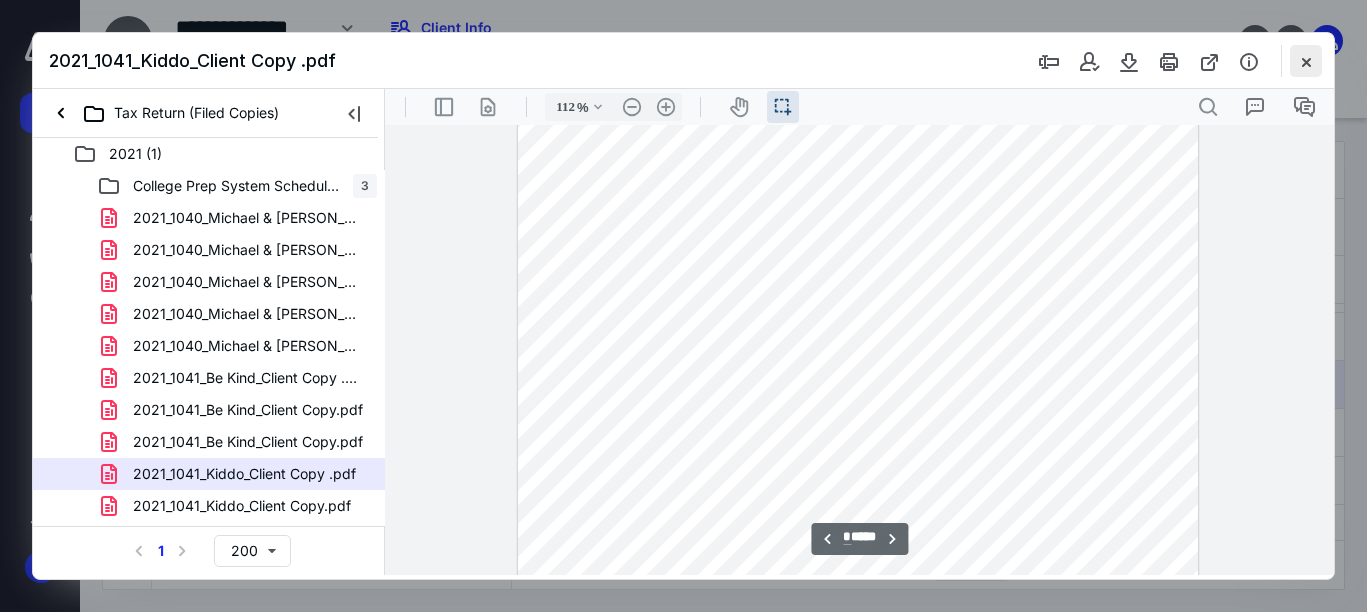 click at bounding box center (1306, 61) 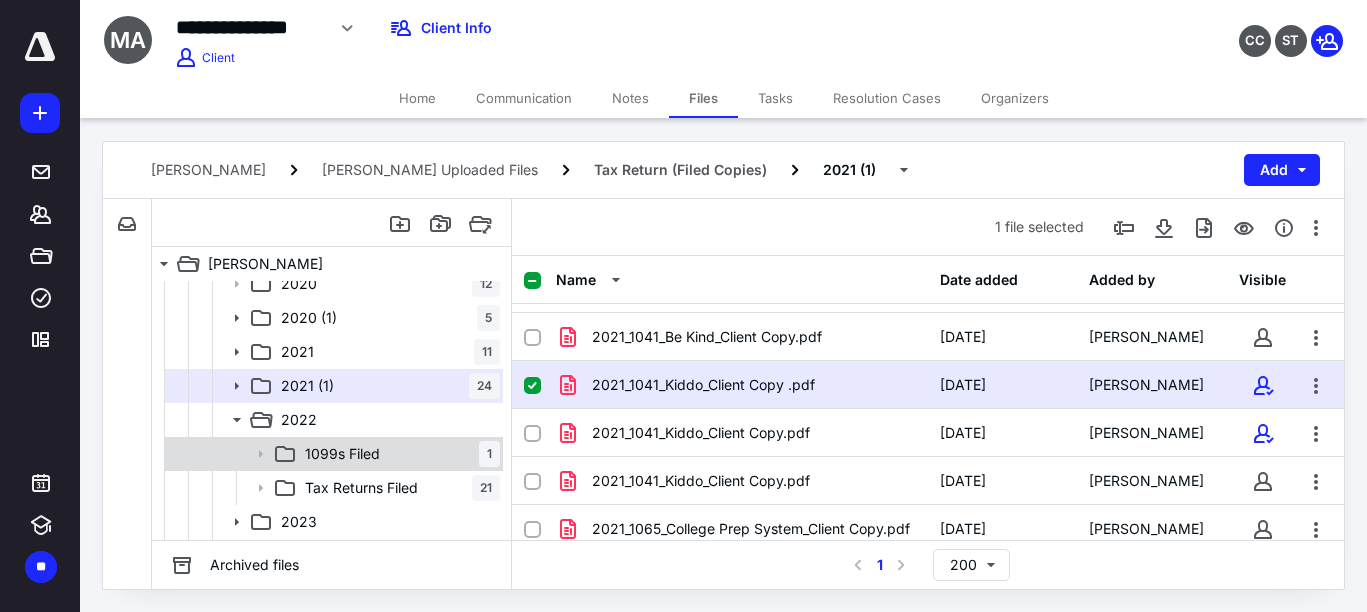 click 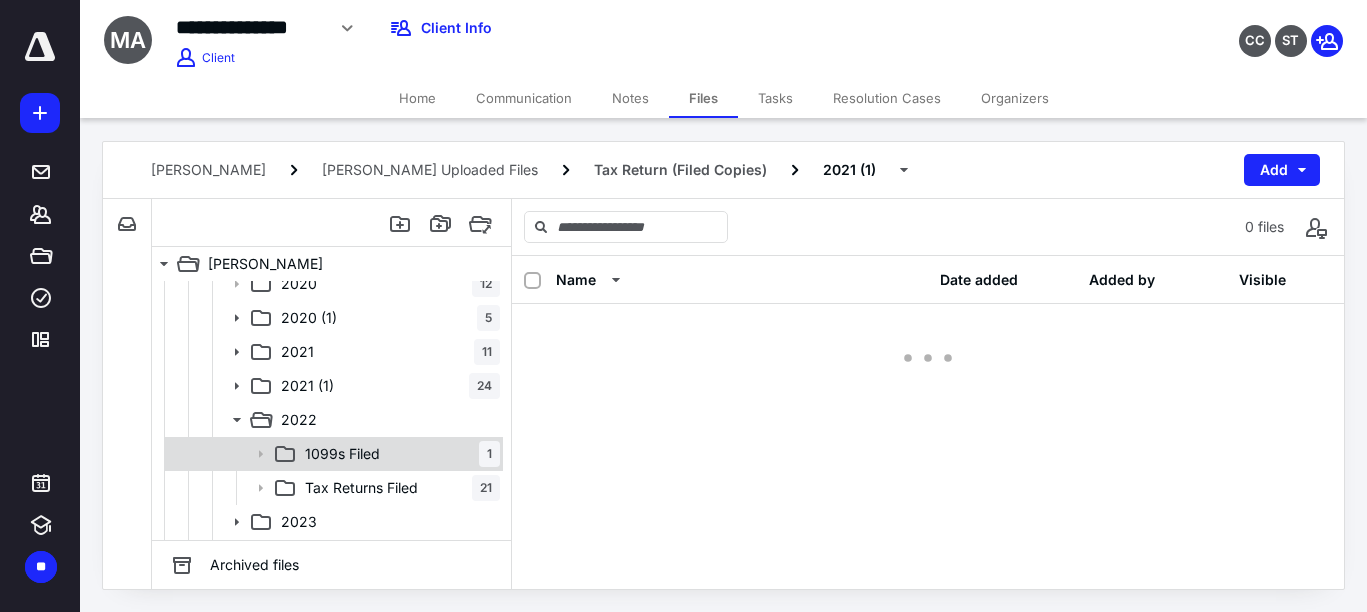 scroll, scrollTop: 0, scrollLeft: 0, axis: both 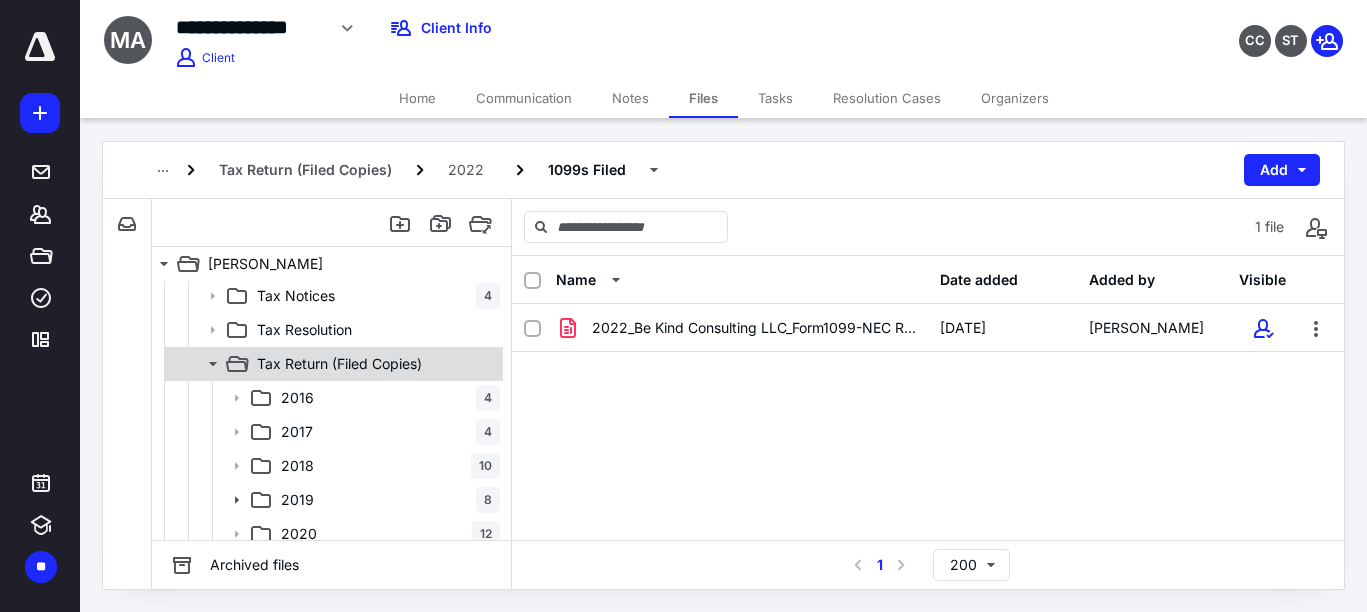 click 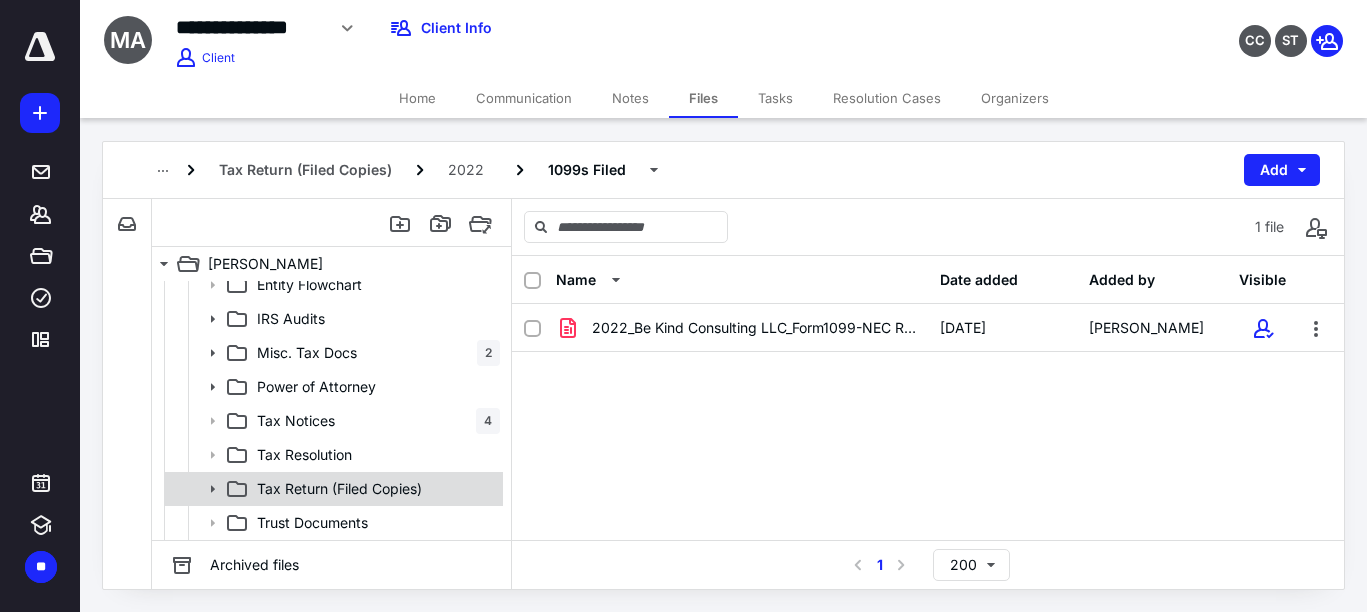 scroll, scrollTop: 965, scrollLeft: 0, axis: vertical 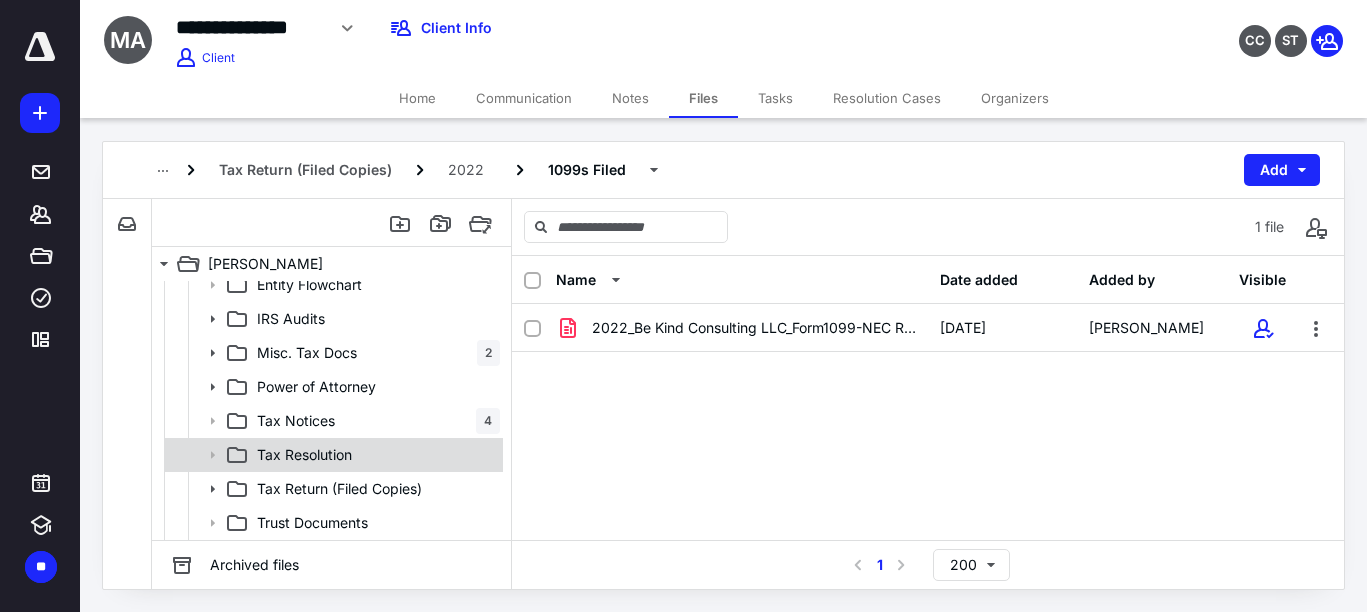 click 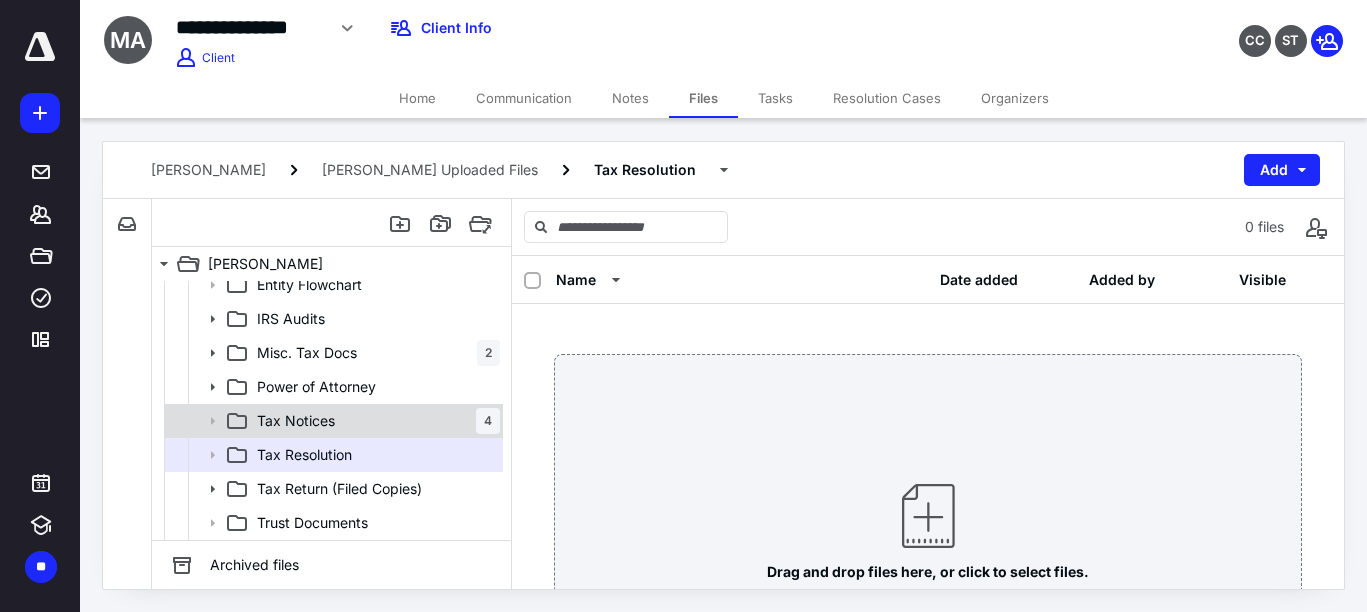 click 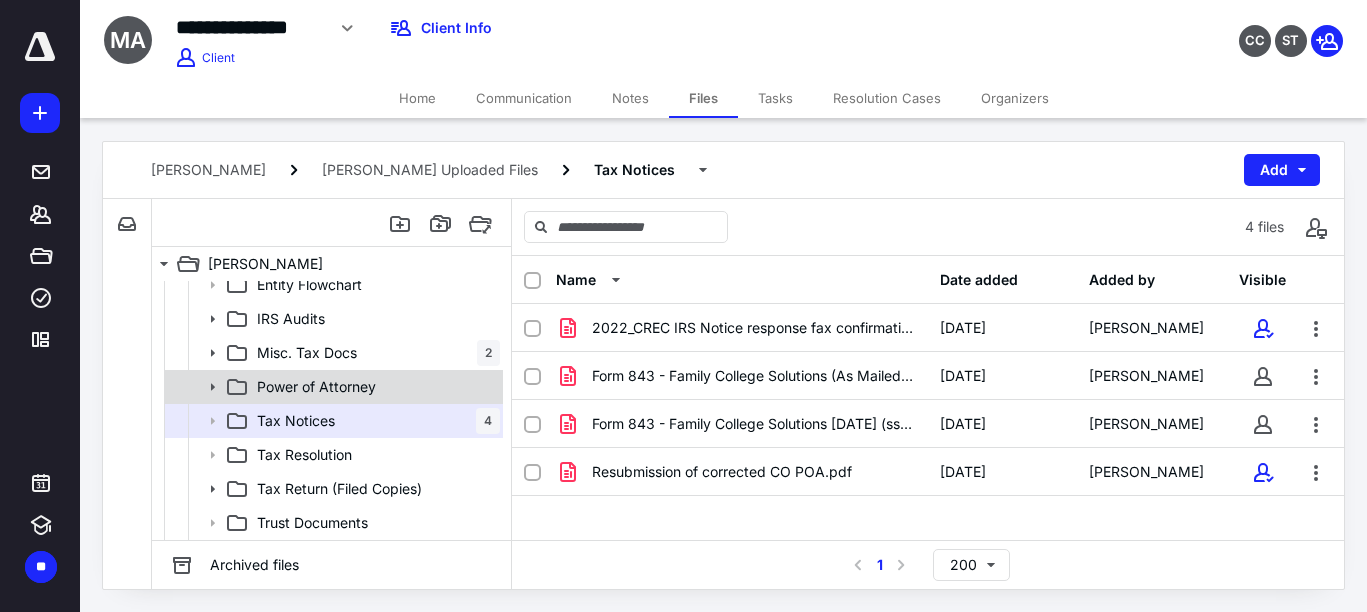 click 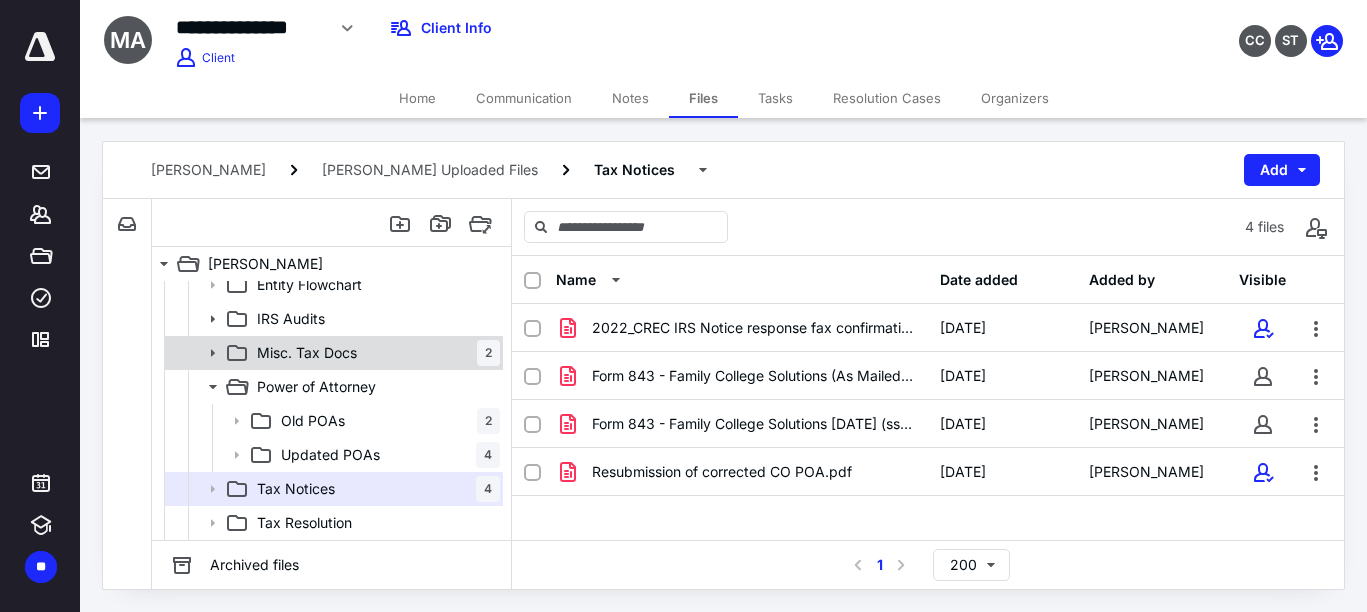 click 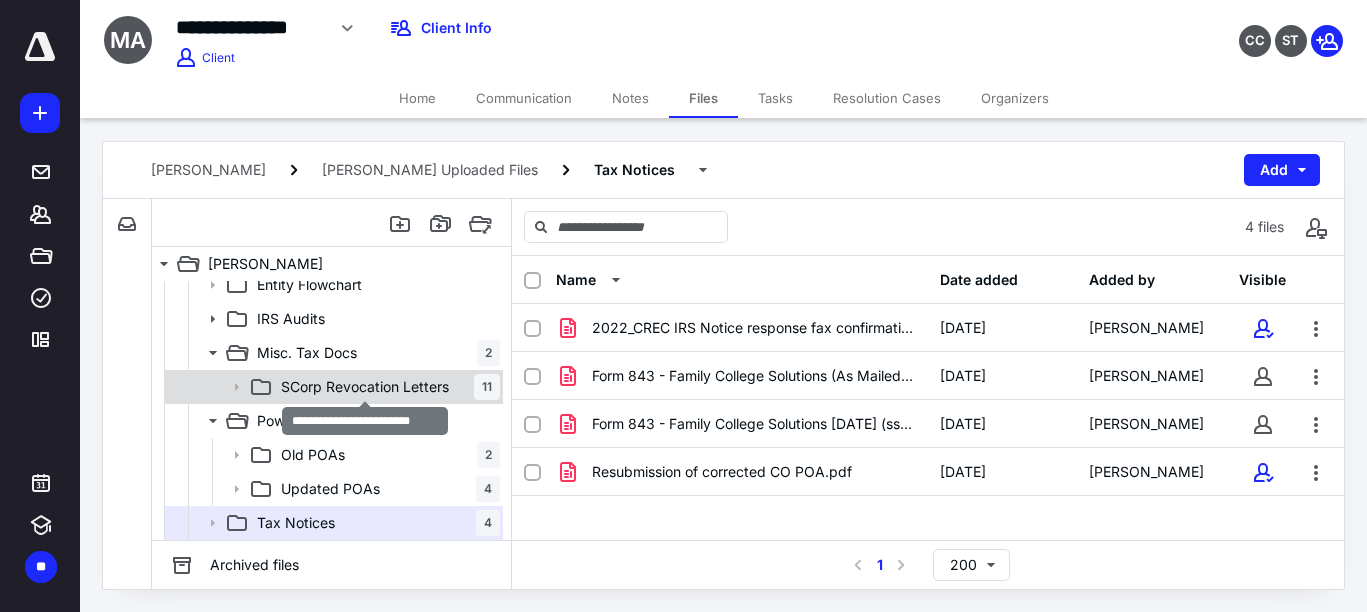 click on "SCorp Revocation Letters" at bounding box center [365, 387] 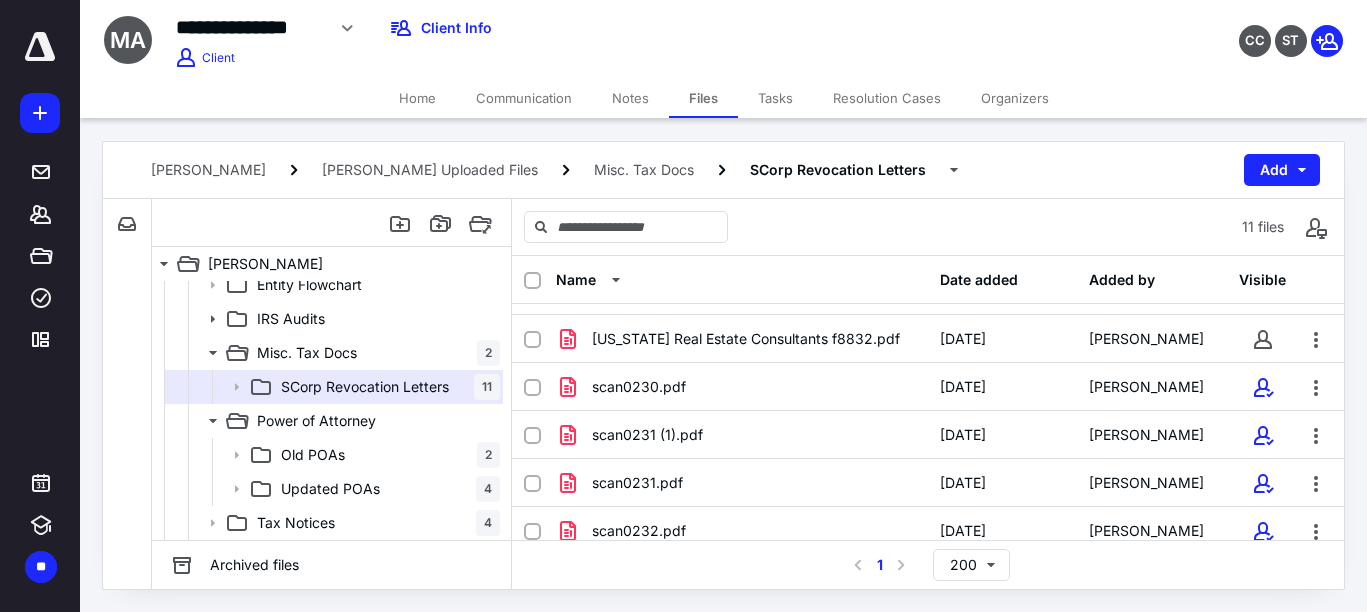 scroll, scrollTop: 292, scrollLeft: 0, axis: vertical 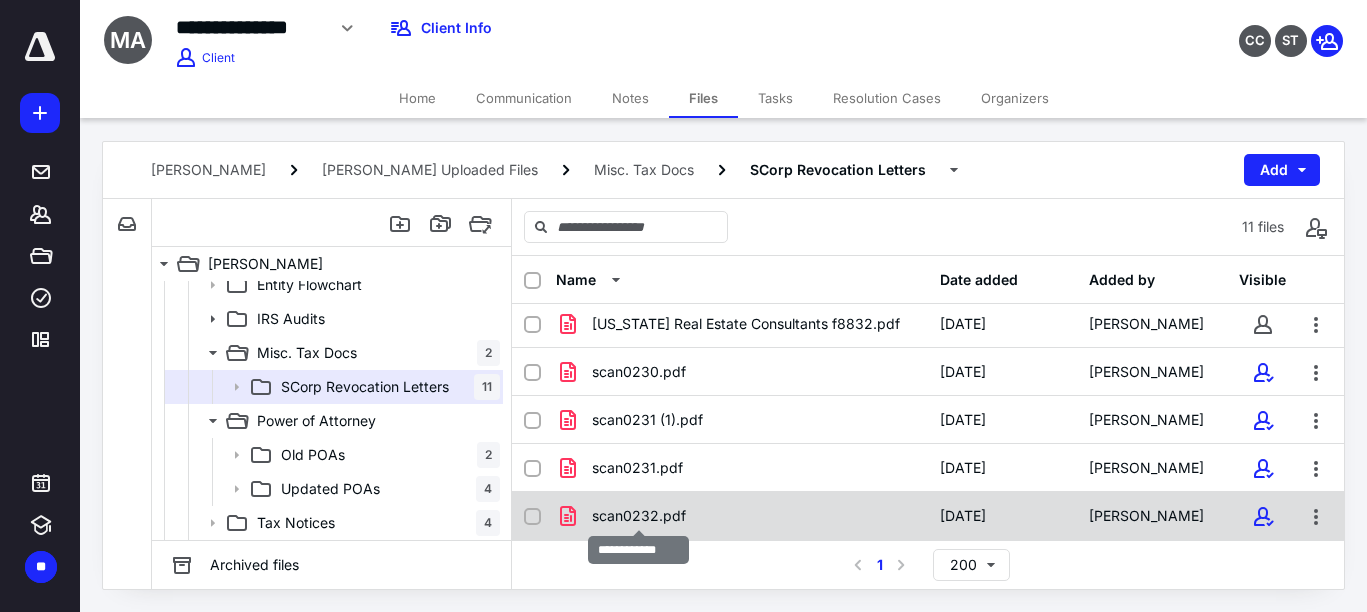 click on "scan0232.pdf" at bounding box center [639, 516] 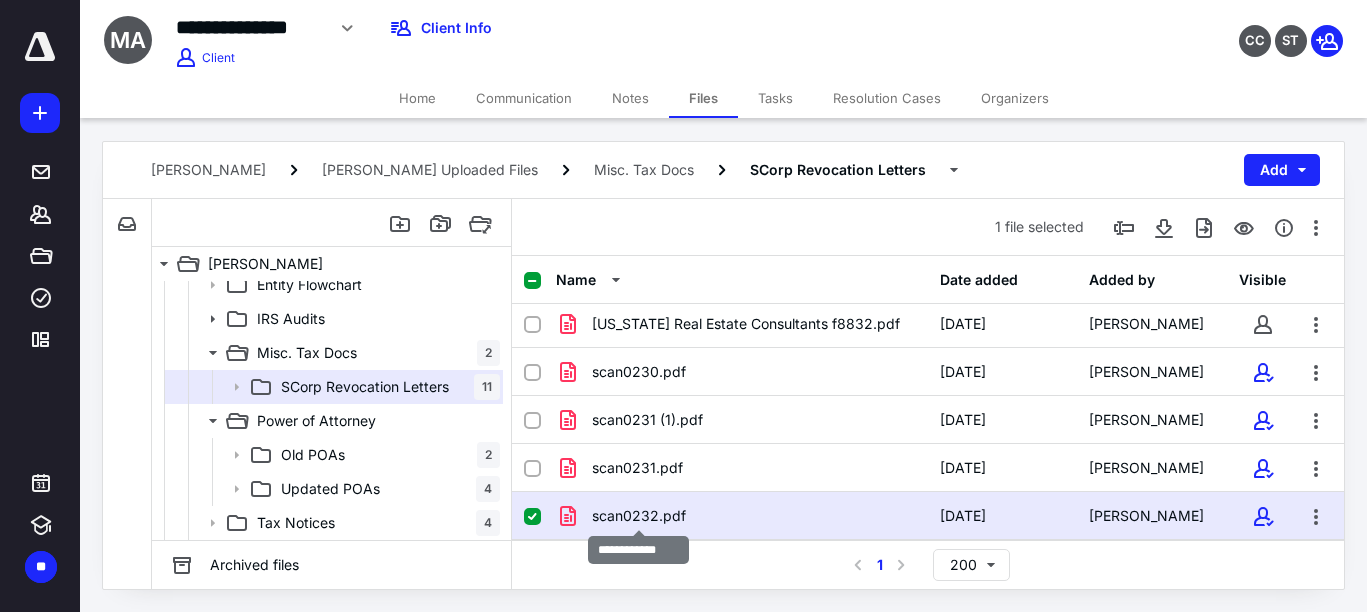 click on "scan0232.pdf" at bounding box center [639, 516] 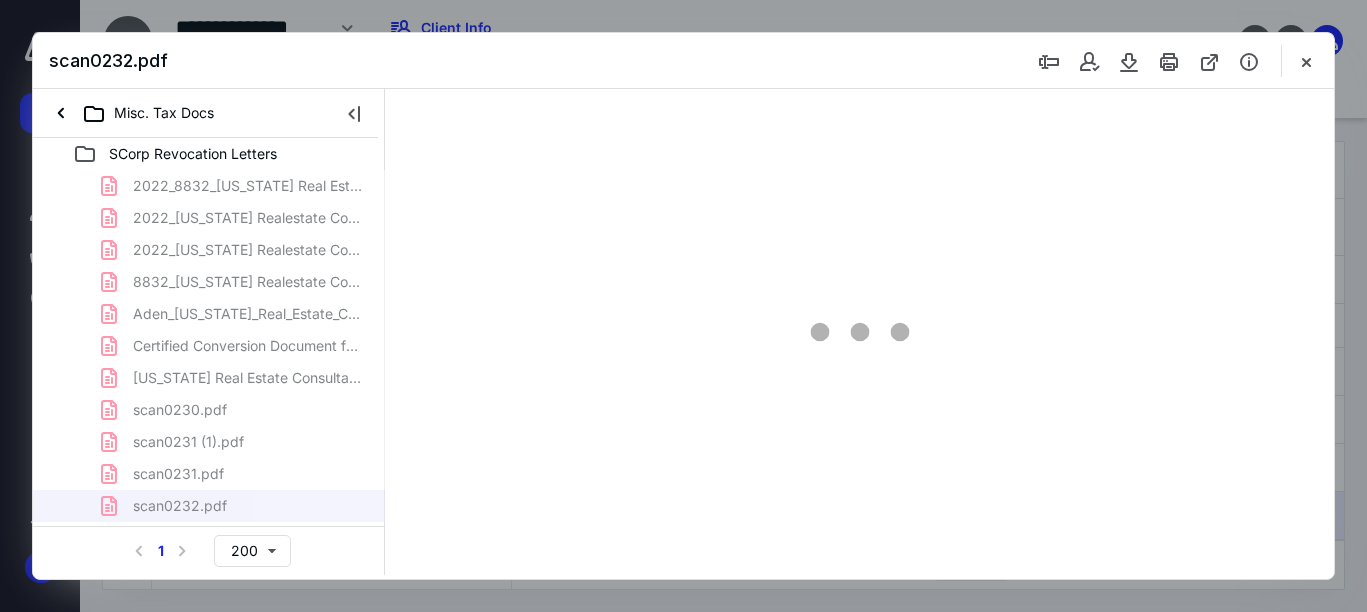 scroll, scrollTop: 0, scrollLeft: 0, axis: both 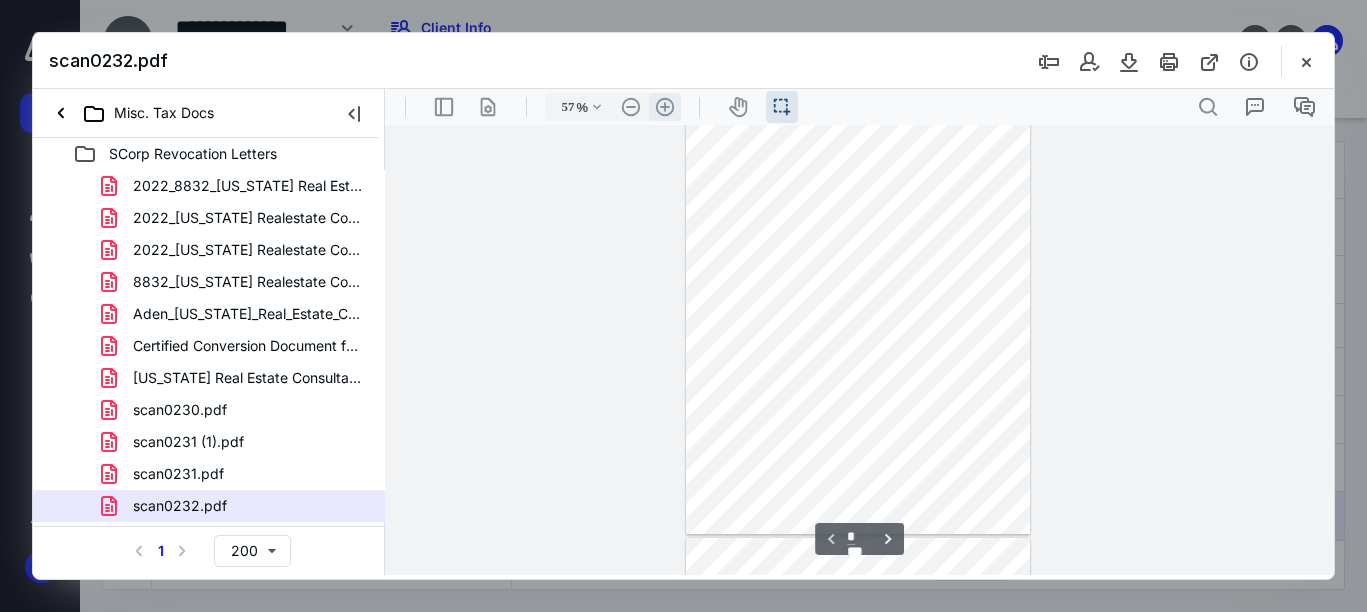 click on ".cls-1{fill:#abb0c4;} icon - header - zoom - in - line" at bounding box center (665, 107) 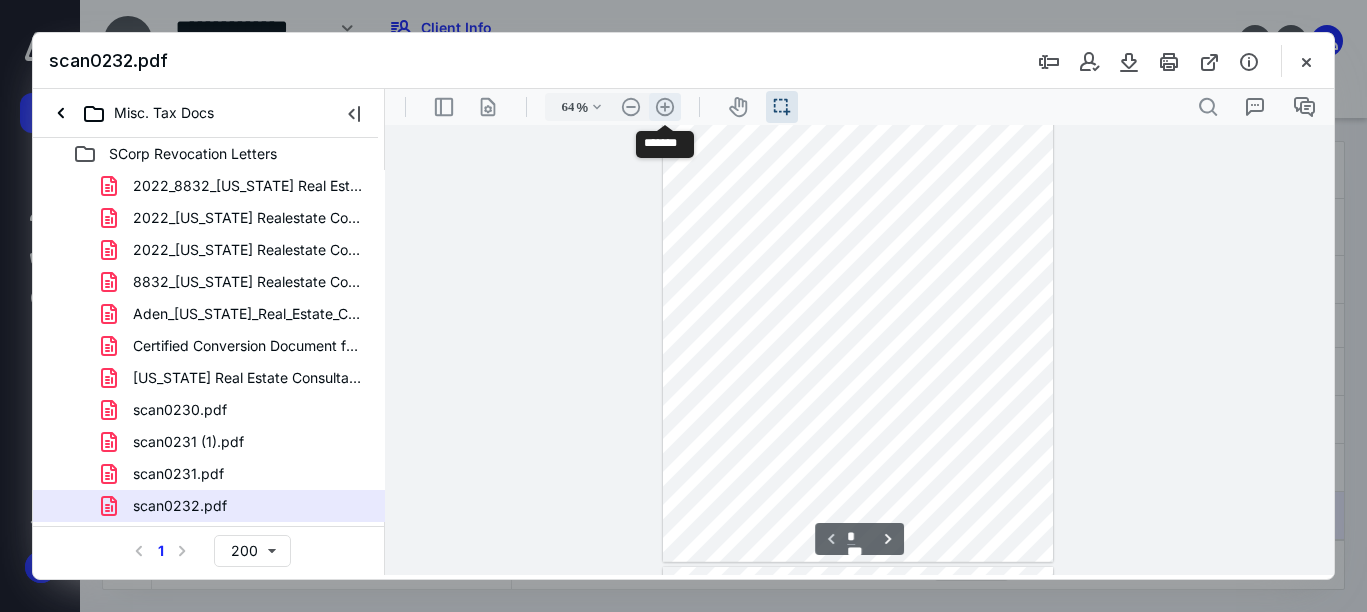 click on ".cls-1{fill:#abb0c4;} icon - header - zoom - in - line" at bounding box center (665, 107) 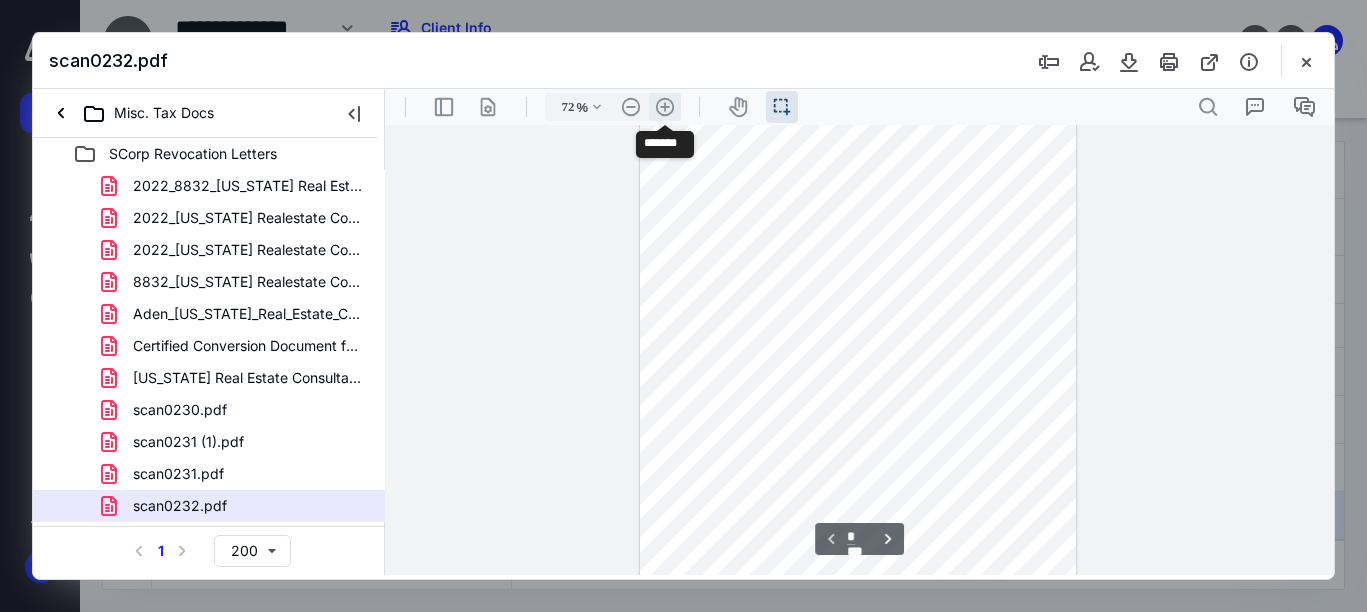 click on ".cls-1{fill:#abb0c4;} icon - header - zoom - in - line" at bounding box center [665, 107] 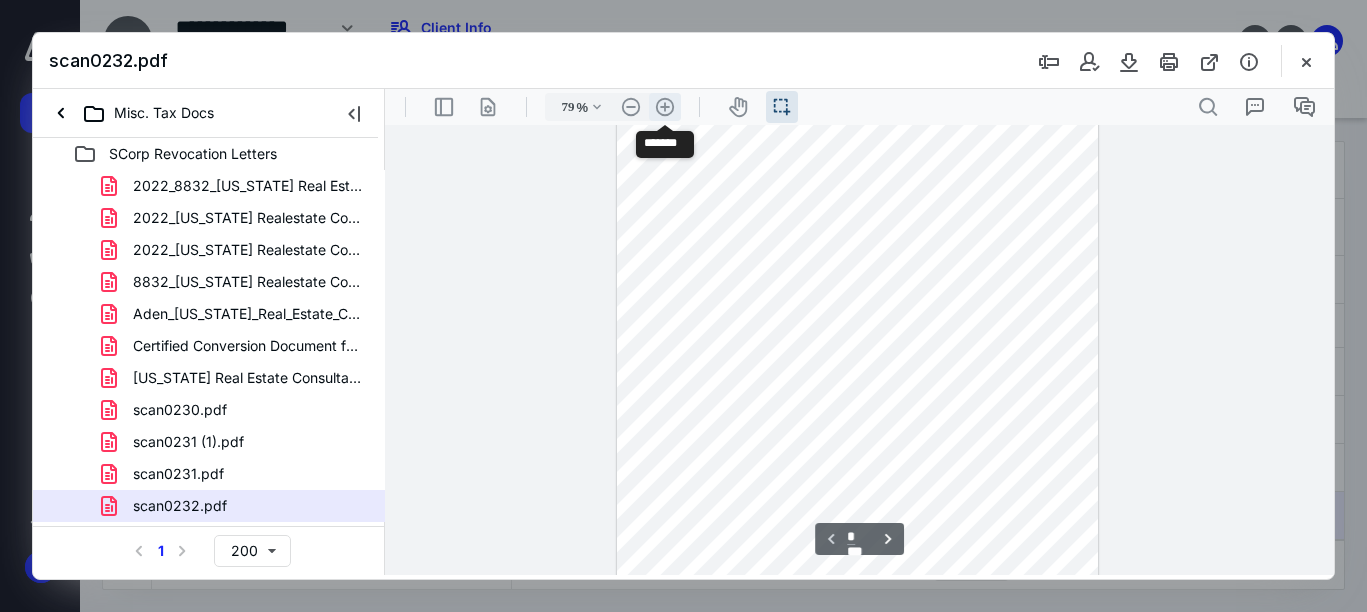 click on ".cls-1{fill:#abb0c4;} icon - header - zoom - in - line" at bounding box center [665, 107] 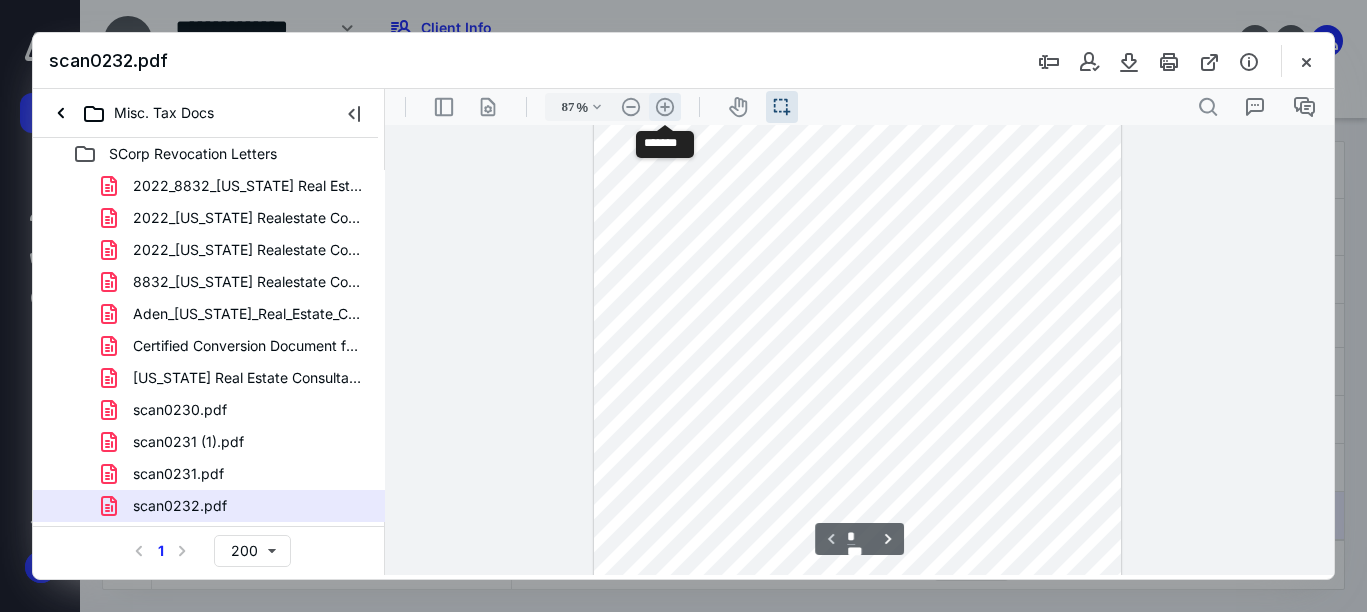 click on ".cls-1{fill:#abb0c4;} icon - header - zoom - in - line" at bounding box center (665, 107) 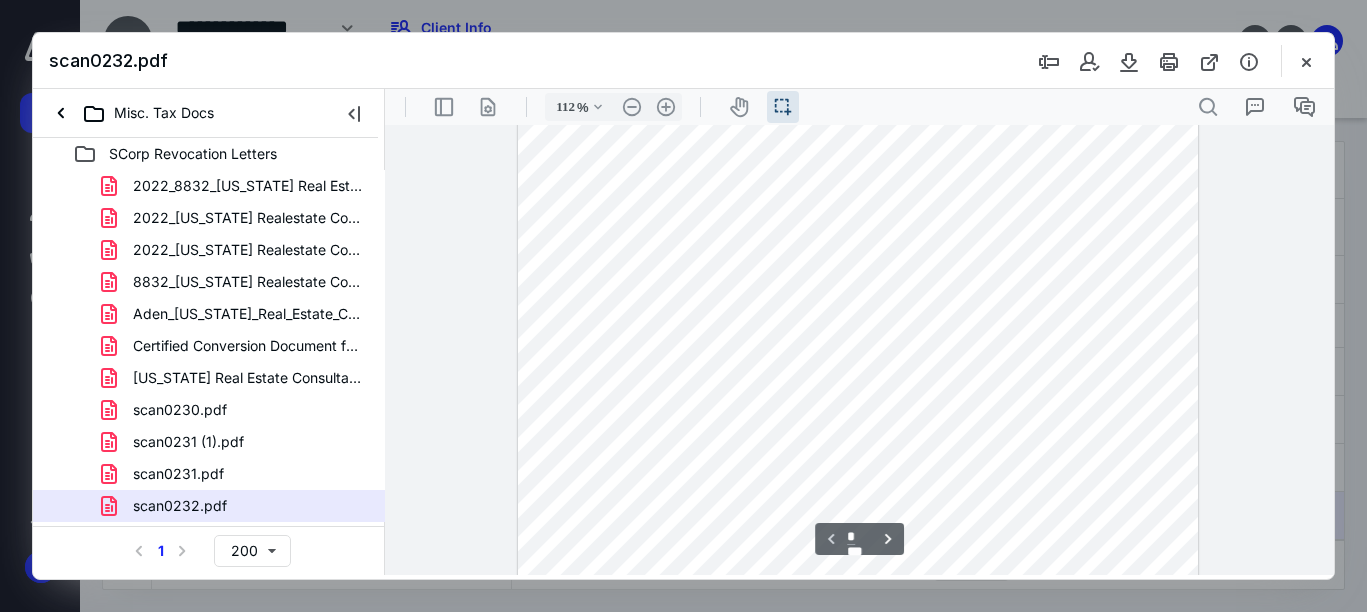 scroll, scrollTop: 29, scrollLeft: 0, axis: vertical 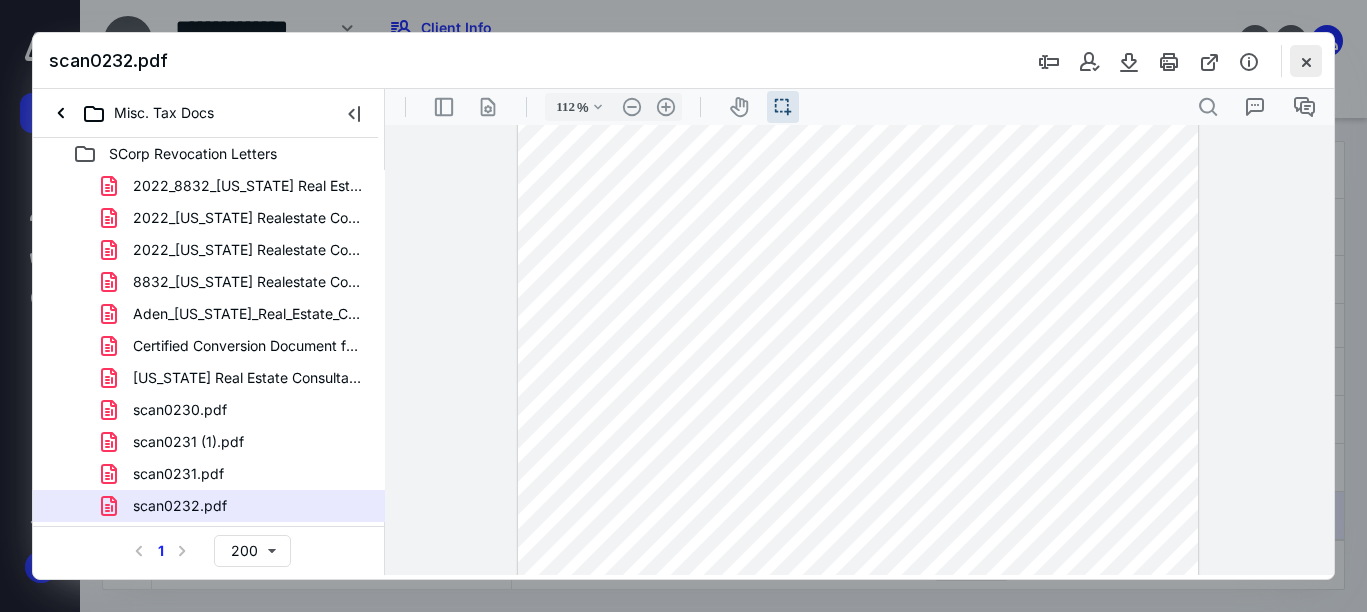 click at bounding box center [1306, 61] 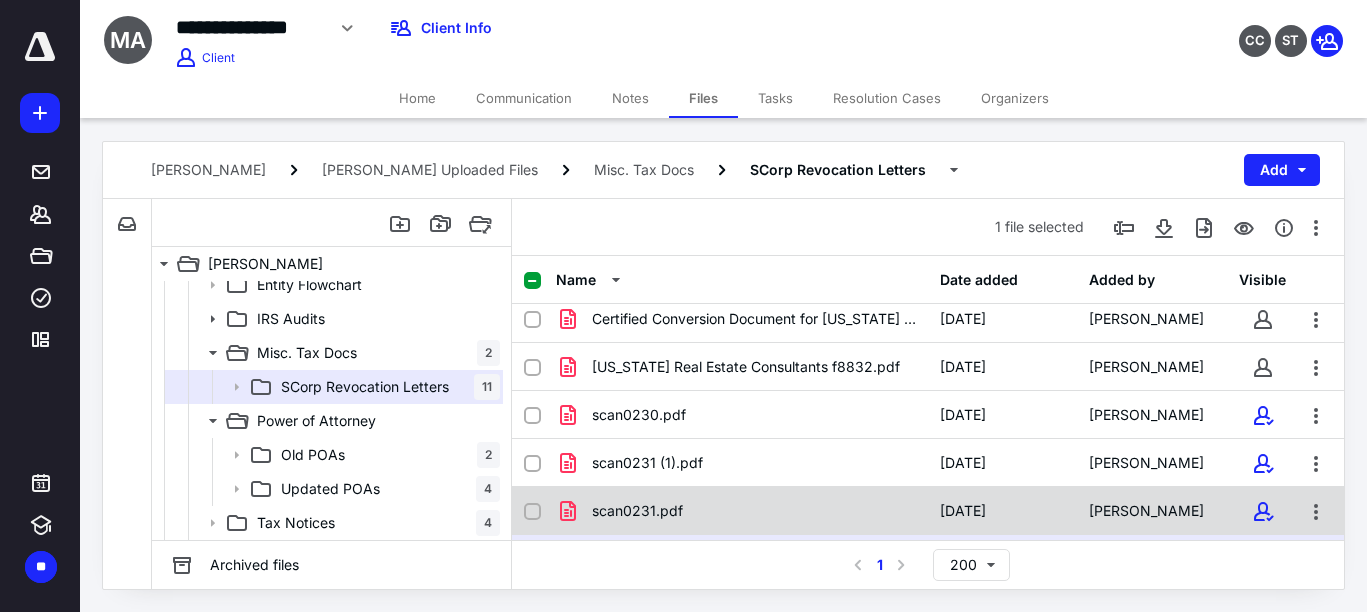 scroll, scrollTop: 292, scrollLeft: 0, axis: vertical 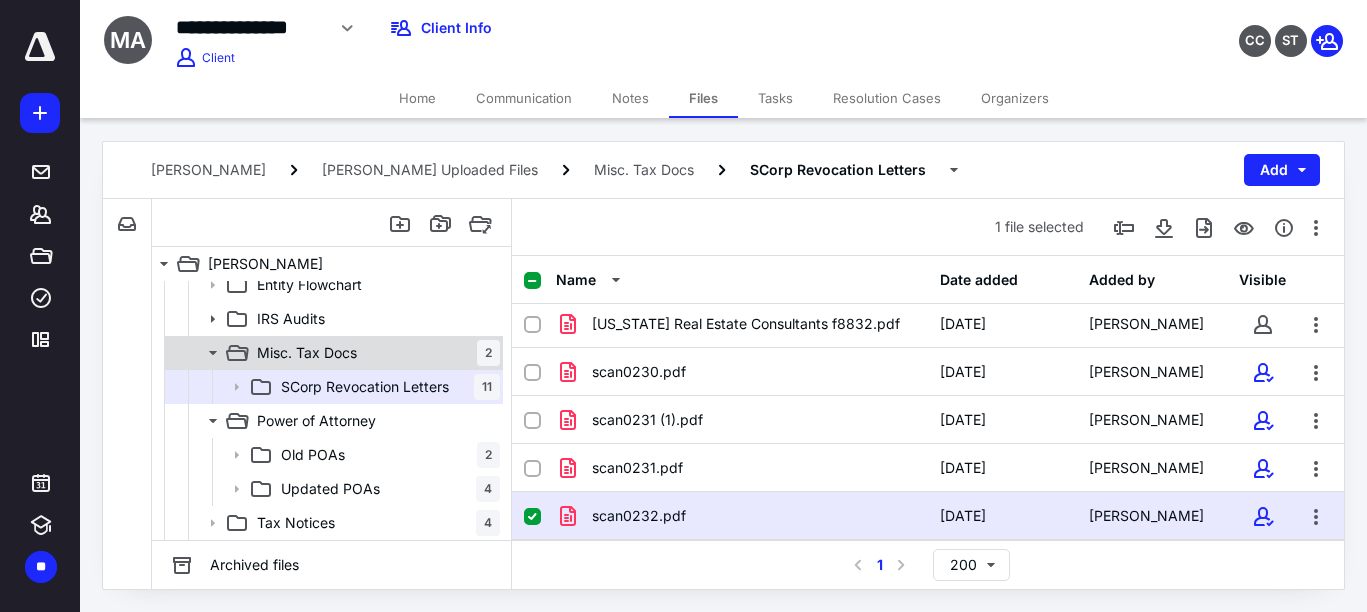 click 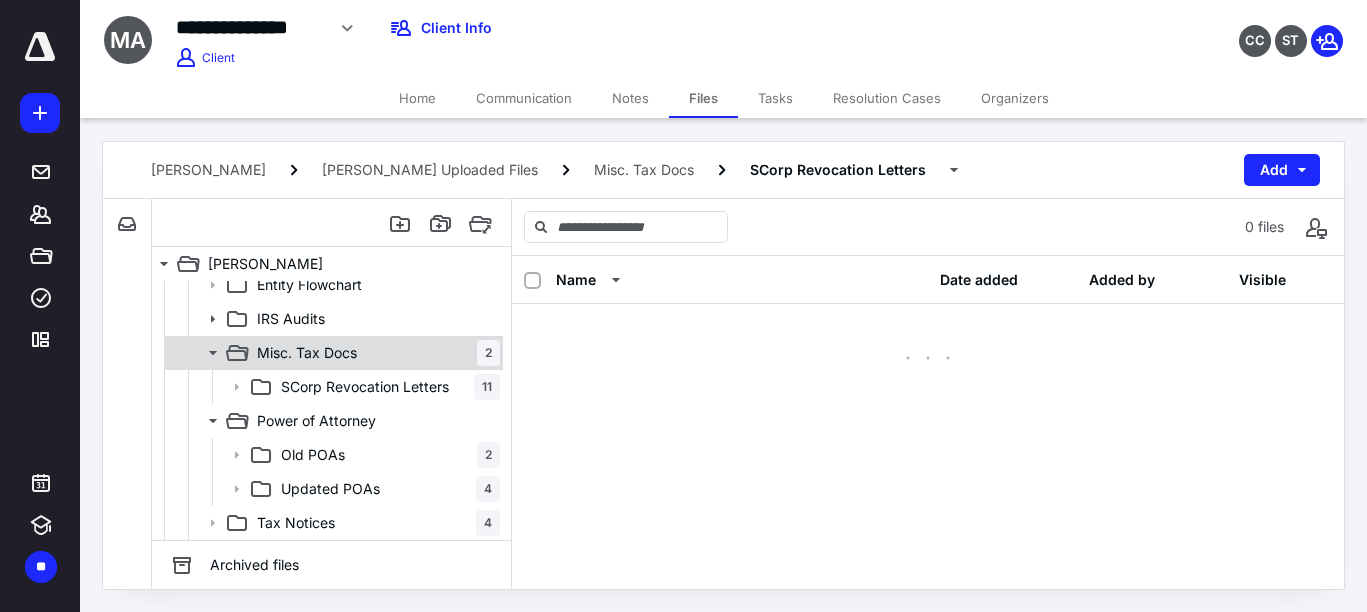 scroll, scrollTop: 0, scrollLeft: 0, axis: both 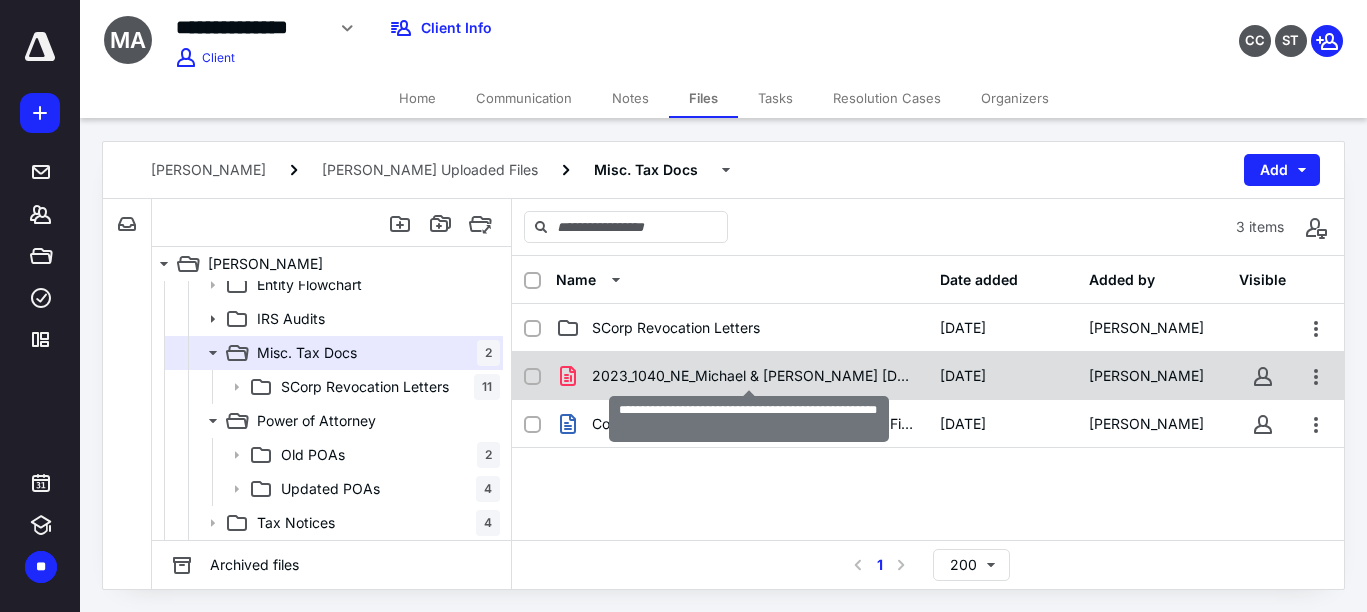 click on "2023_1040_NE_Michael & [PERSON_NAME] [DATE].pdf" at bounding box center [754, 376] 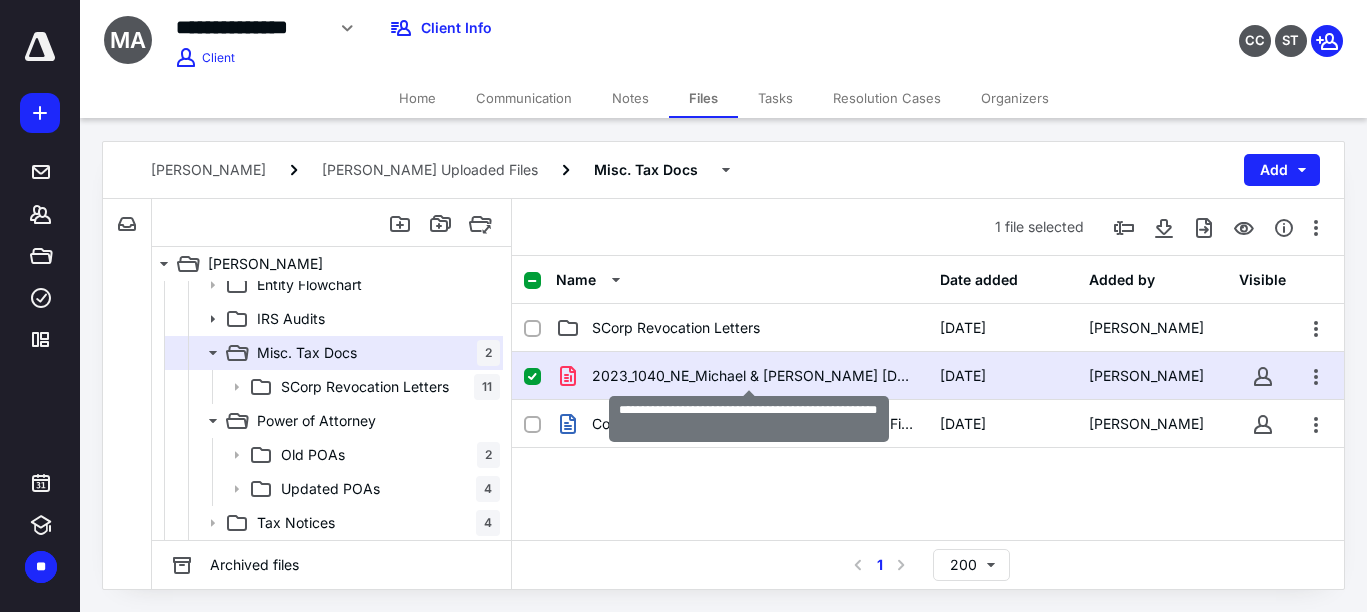 click on "2023_1040_NE_Michael & [PERSON_NAME] [DATE].pdf" at bounding box center (754, 376) 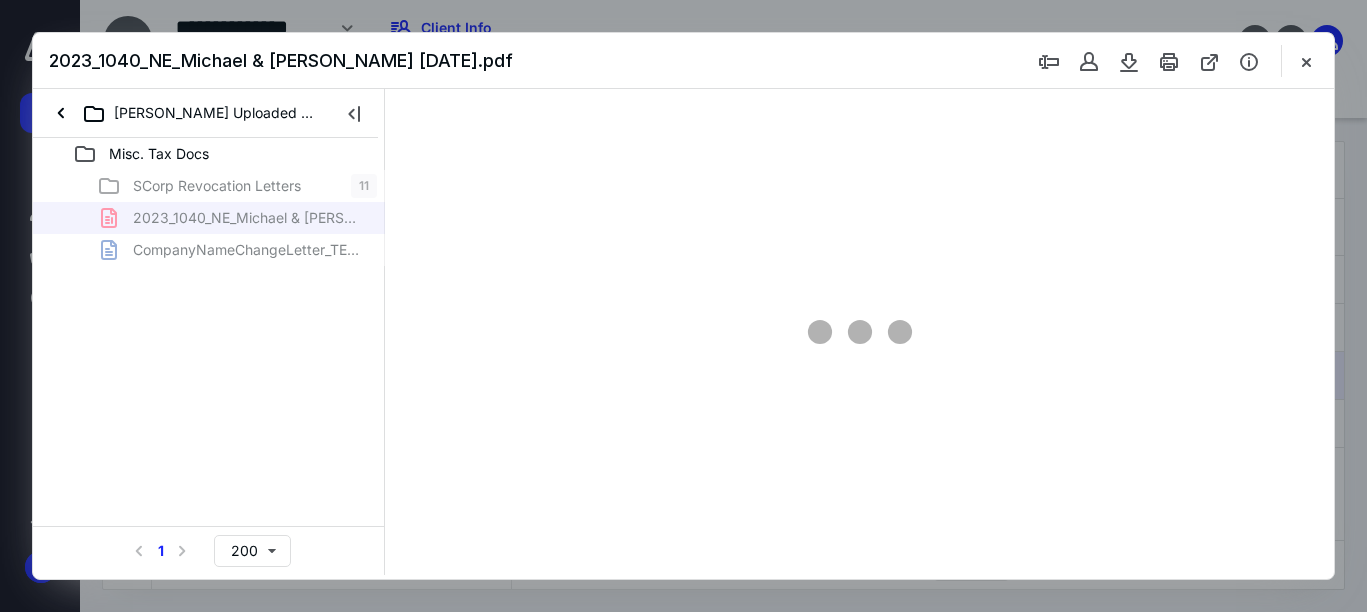 scroll, scrollTop: 0, scrollLeft: 0, axis: both 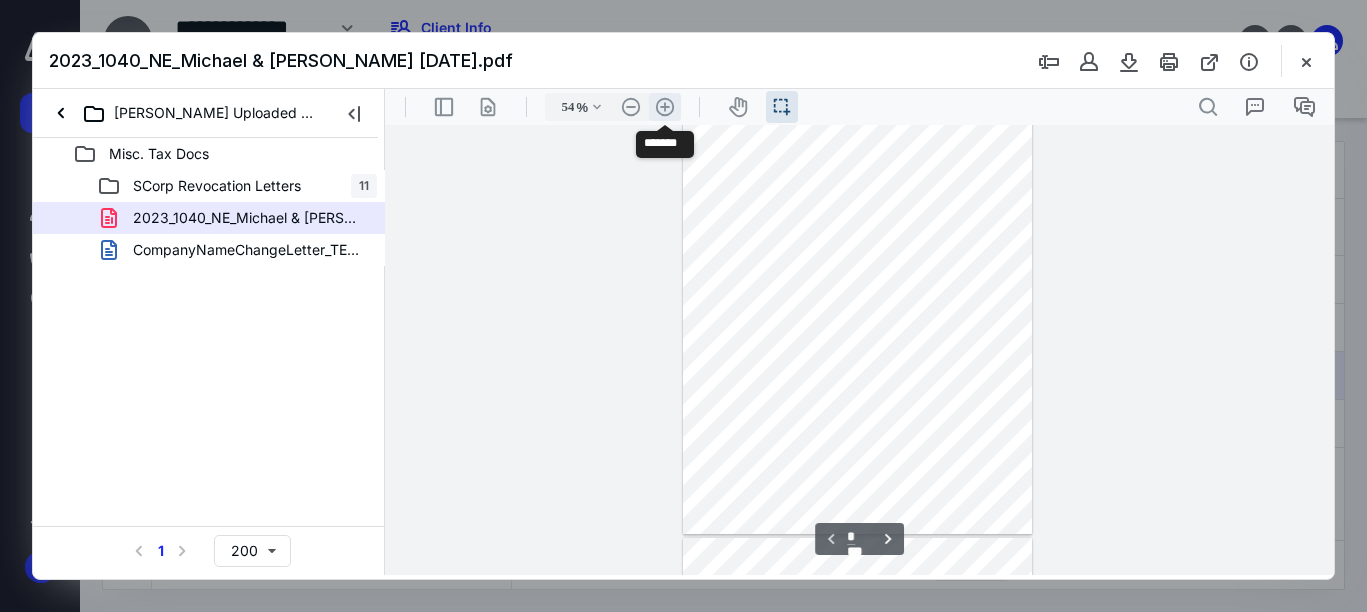 click on ".cls-1{fill:#abb0c4;} icon - header - zoom - in - line" at bounding box center [665, 107] 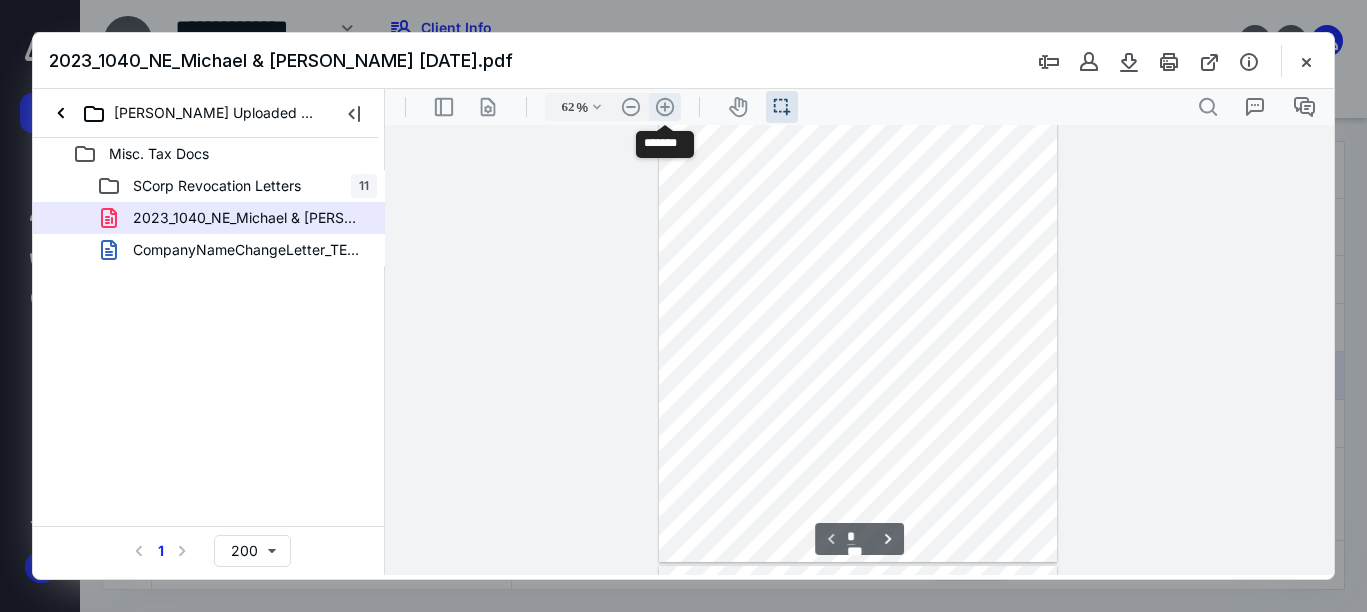 click on ".cls-1{fill:#abb0c4;} icon - header - zoom - in - line" at bounding box center [665, 107] 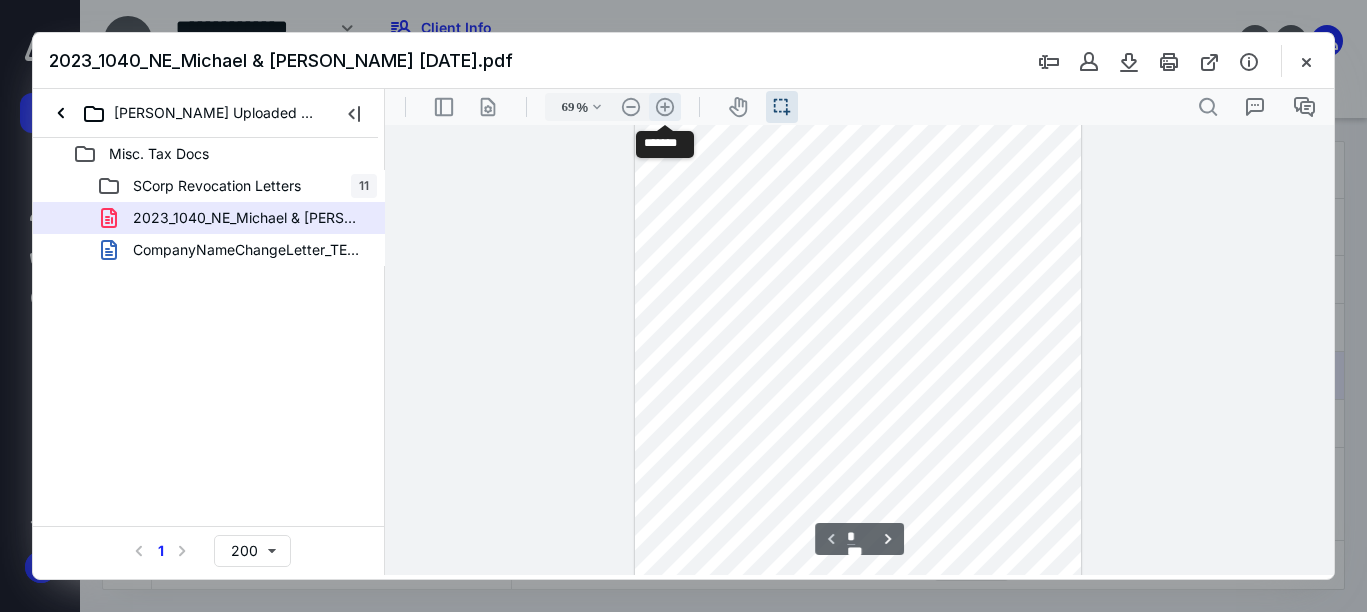 click on ".cls-1{fill:#abb0c4;} icon - header - zoom - in - line" at bounding box center (665, 107) 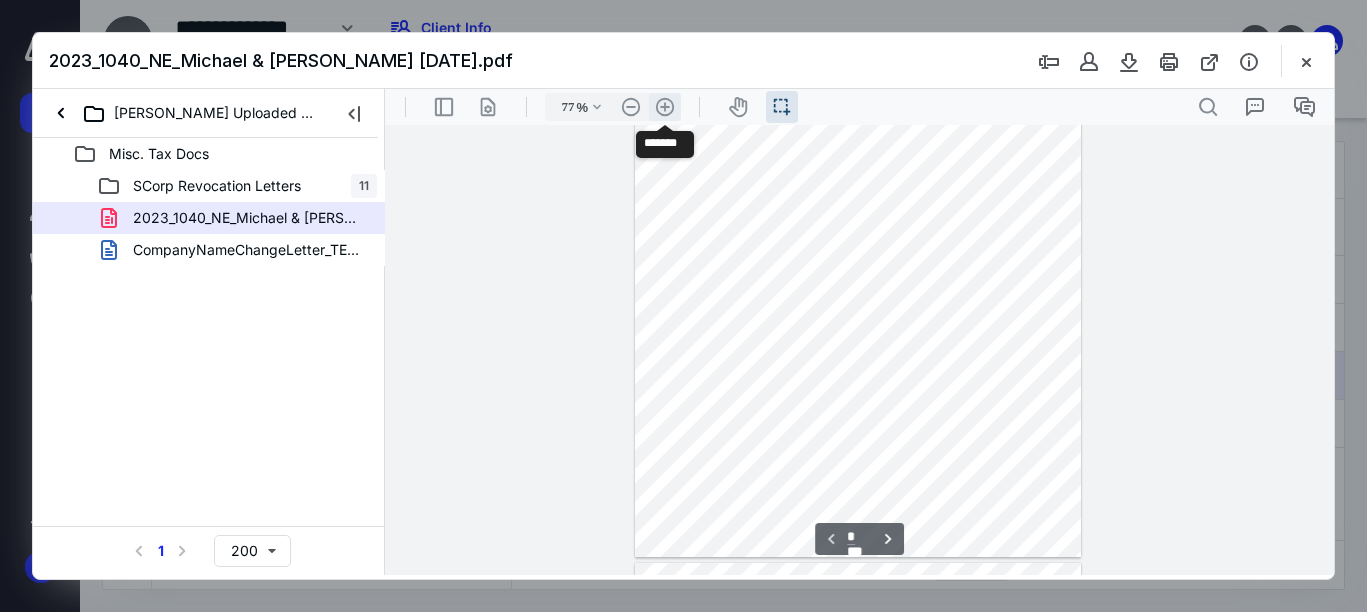 click on ".cls-1{fill:#abb0c4;} icon - header - zoom - in - line" at bounding box center [665, 107] 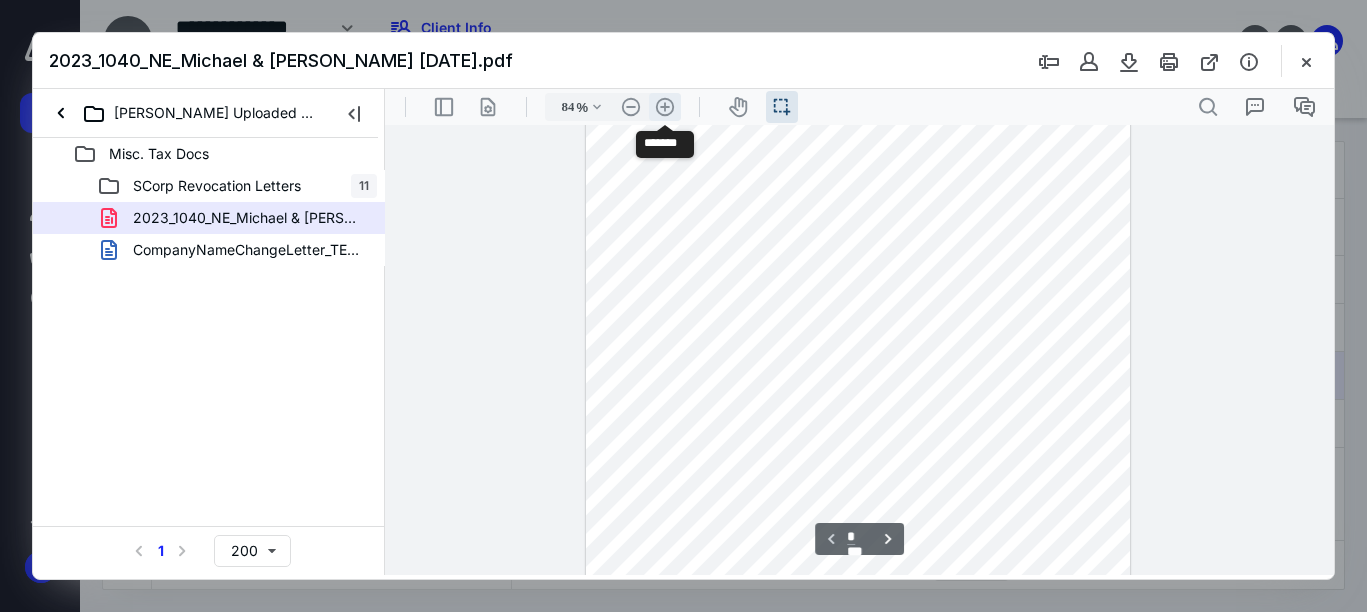 click on ".cls-1{fill:#abb0c4;} icon - header - zoom - in - line" at bounding box center (665, 107) 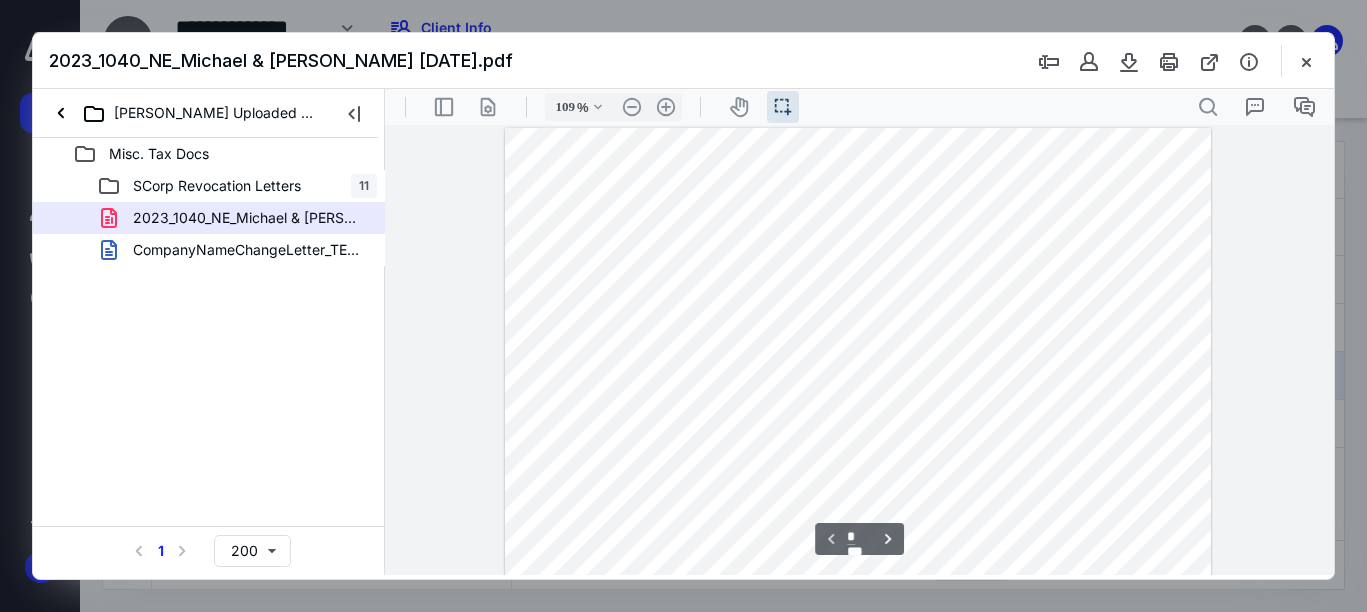 scroll, scrollTop: 0, scrollLeft: 0, axis: both 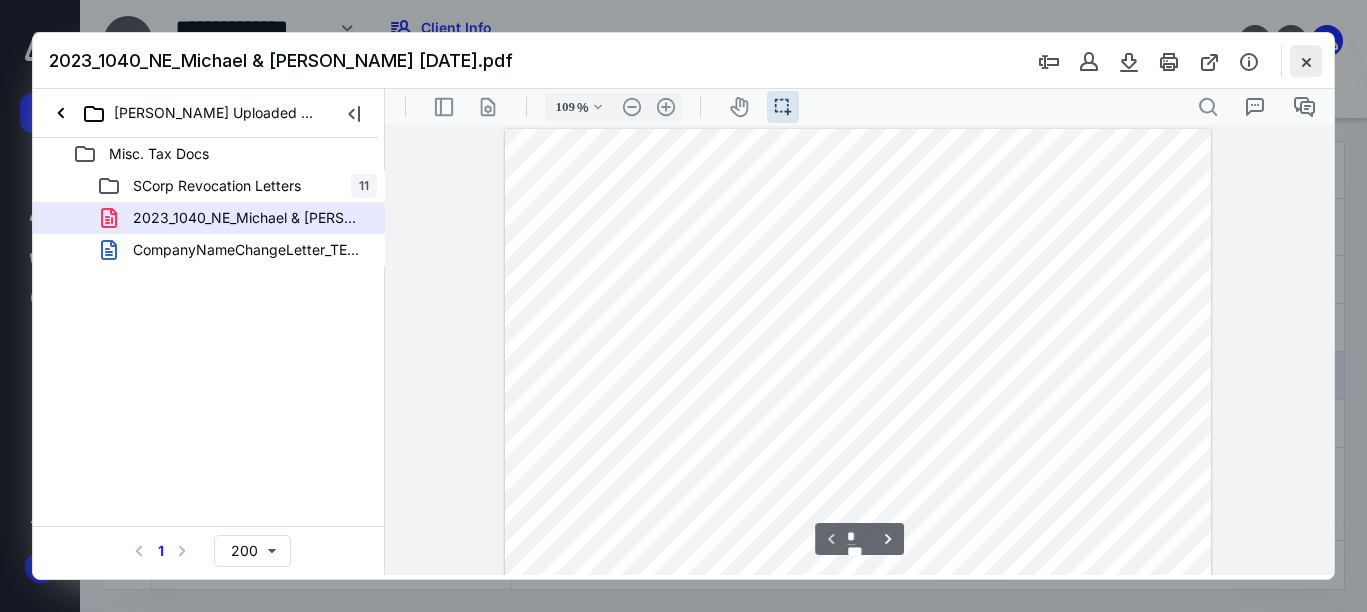 click at bounding box center (1306, 61) 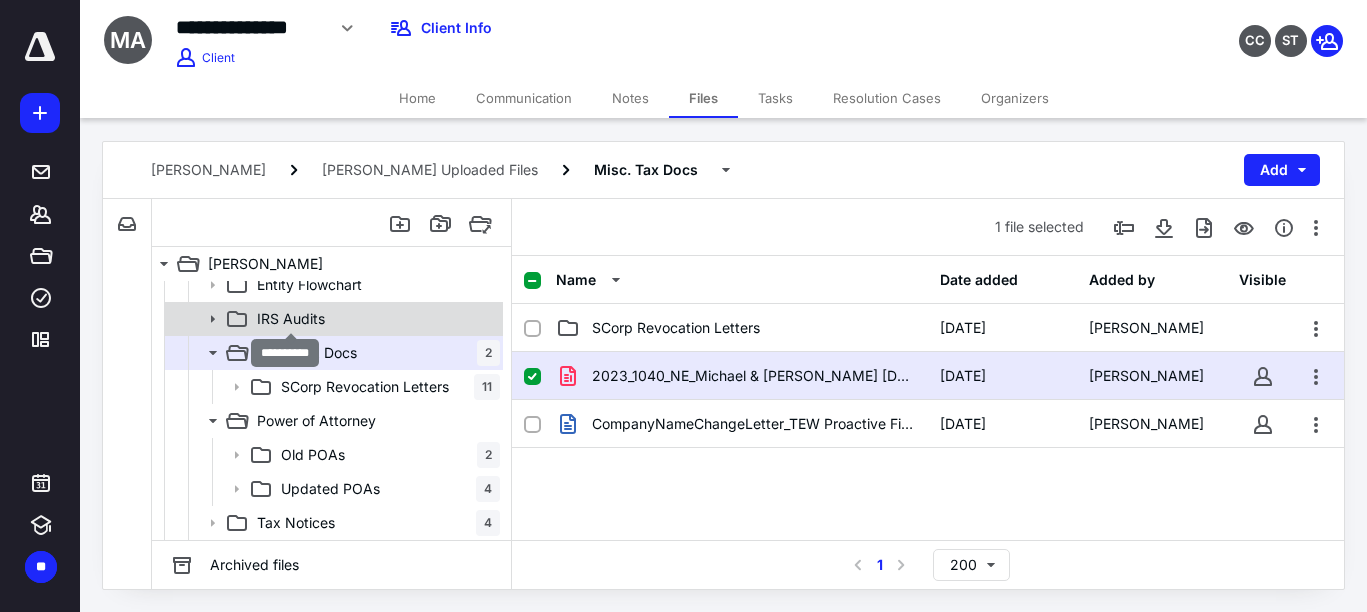 click on "IRS Audits" at bounding box center (291, 319) 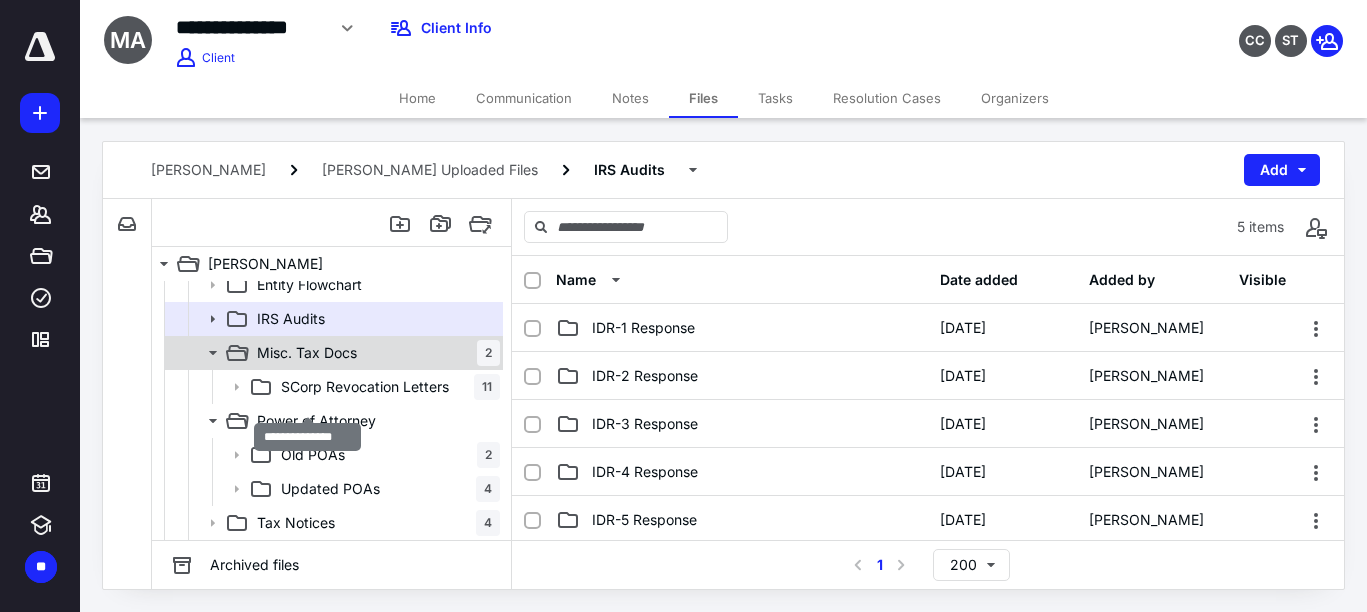 scroll, scrollTop: 840, scrollLeft: 0, axis: vertical 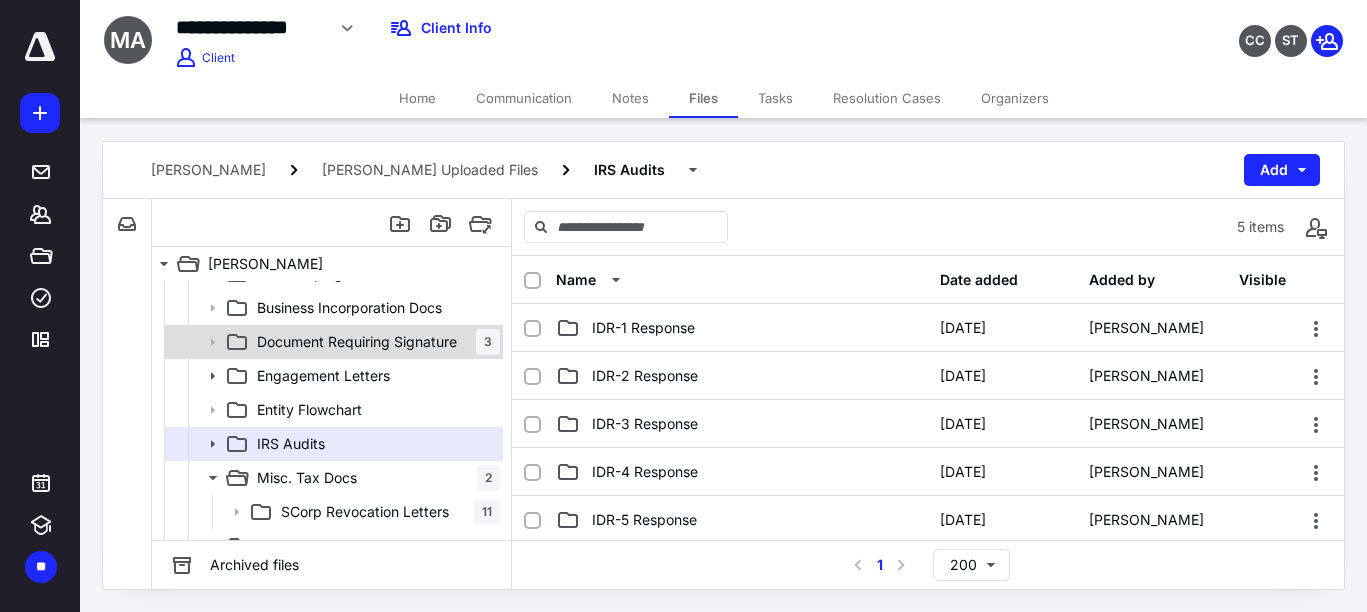 click on "Document Requiring Signature" at bounding box center [357, 342] 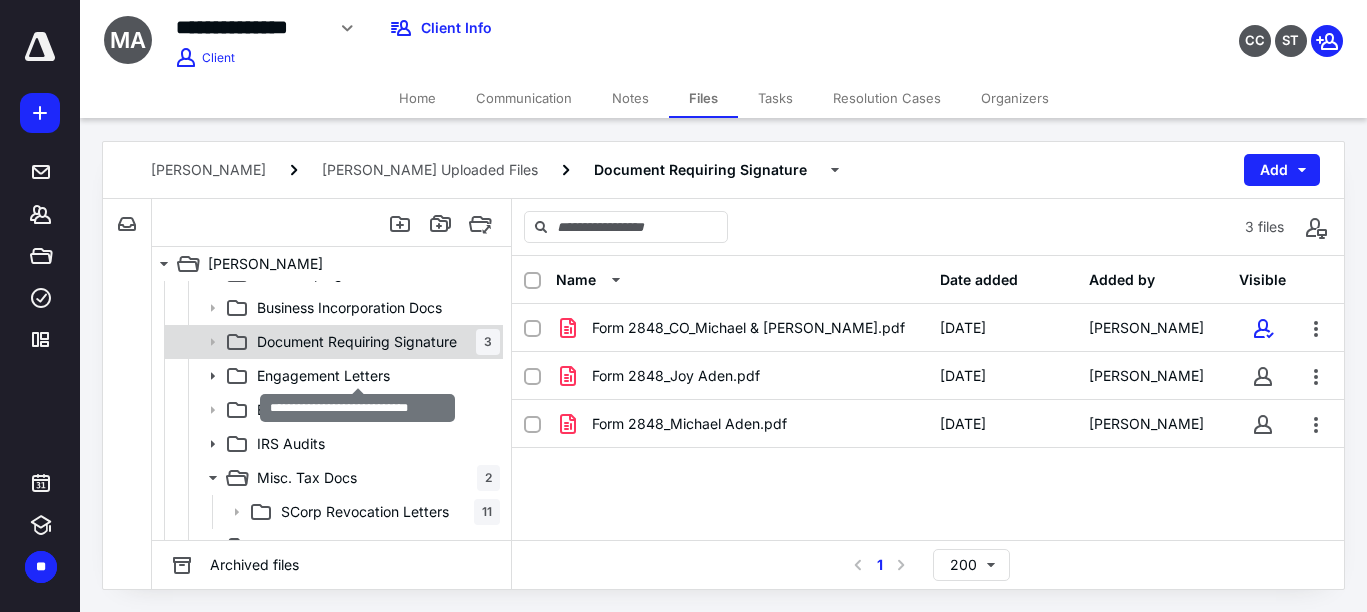 scroll, scrollTop: 715, scrollLeft: 0, axis: vertical 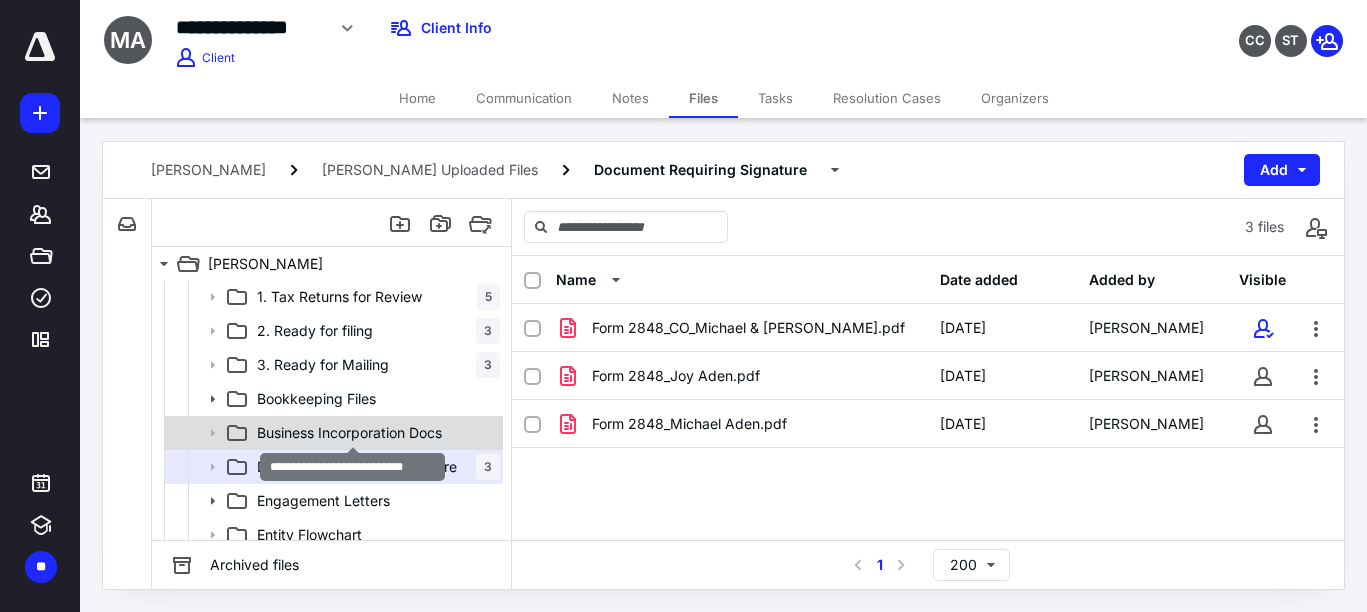 click on "Business Incorporation Docs" at bounding box center (349, 433) 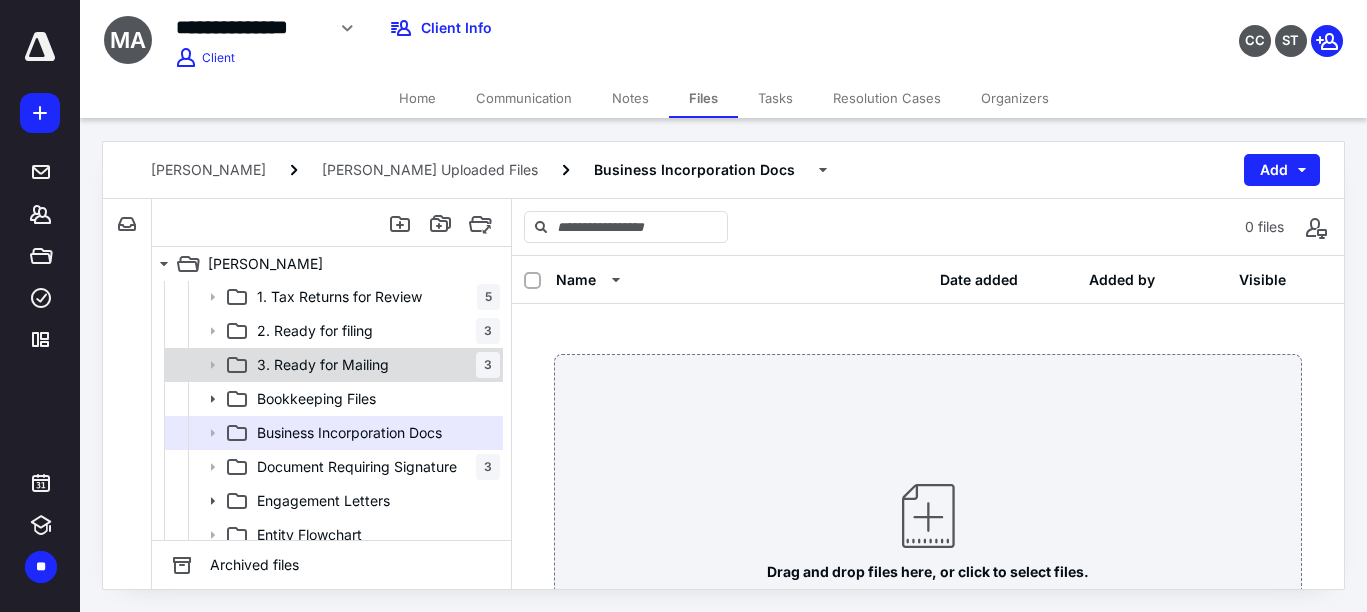 click on "3. Ready for Mailing" at bounding box center [323, 365] 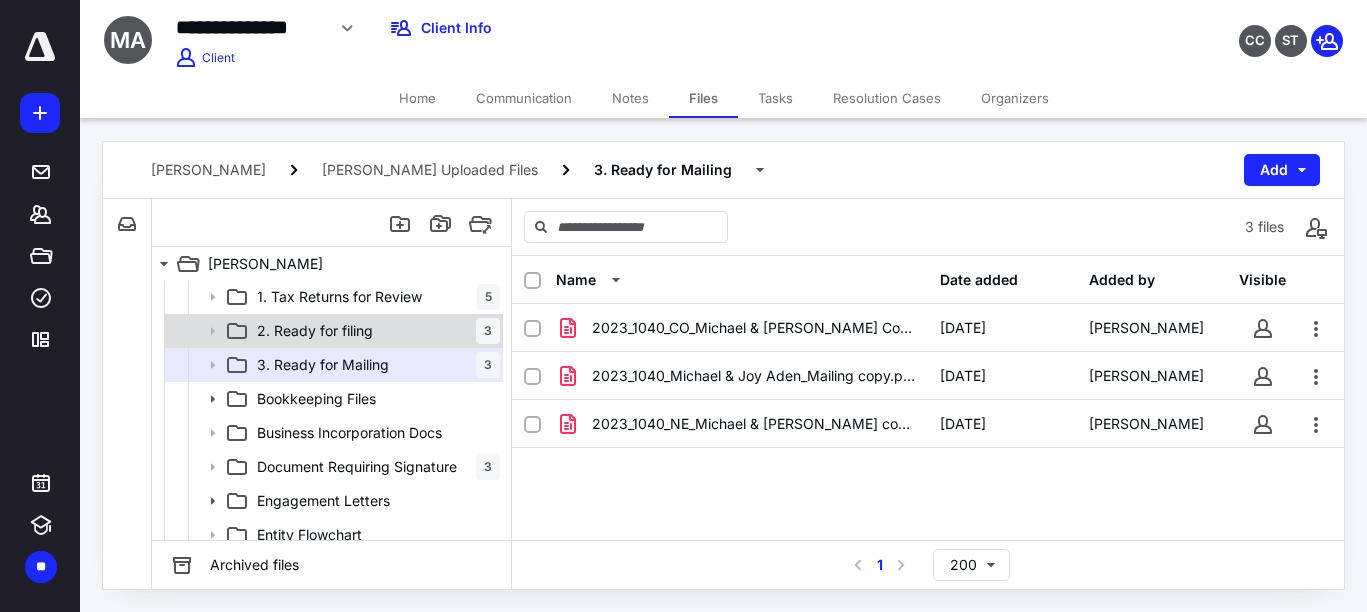 click on "2. Ready for filing 3" at bounding box center [374, 331] 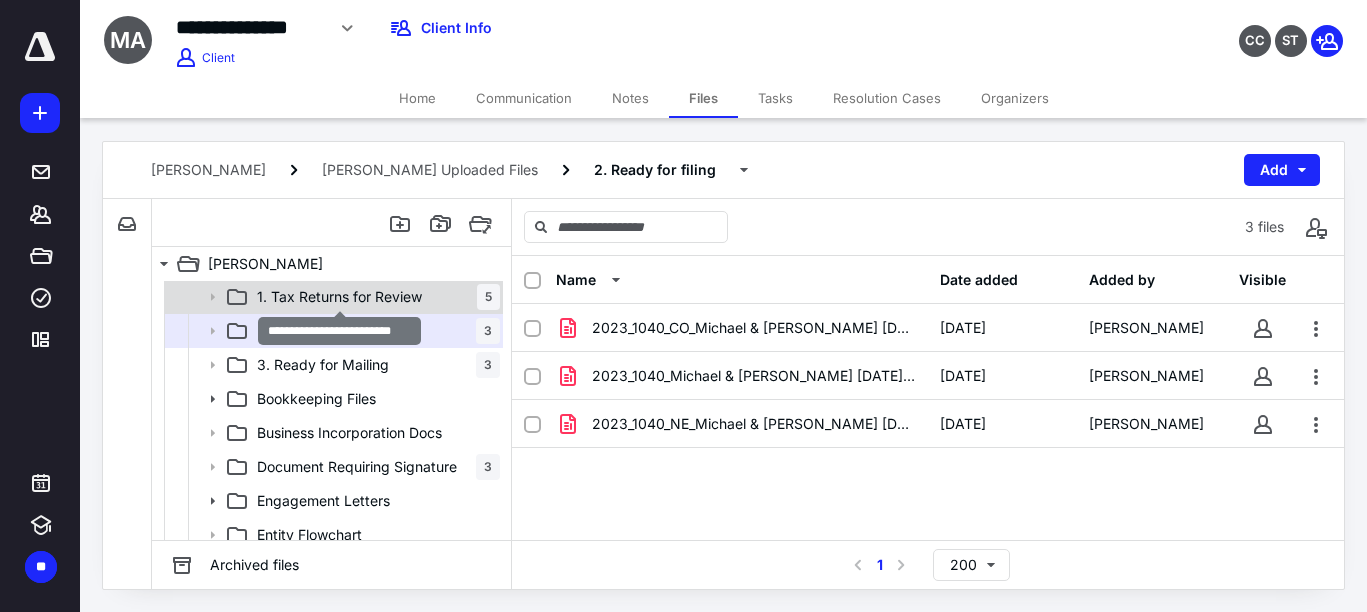 click on "1. Tax Returns for Review" at bounding box center [339, 297] 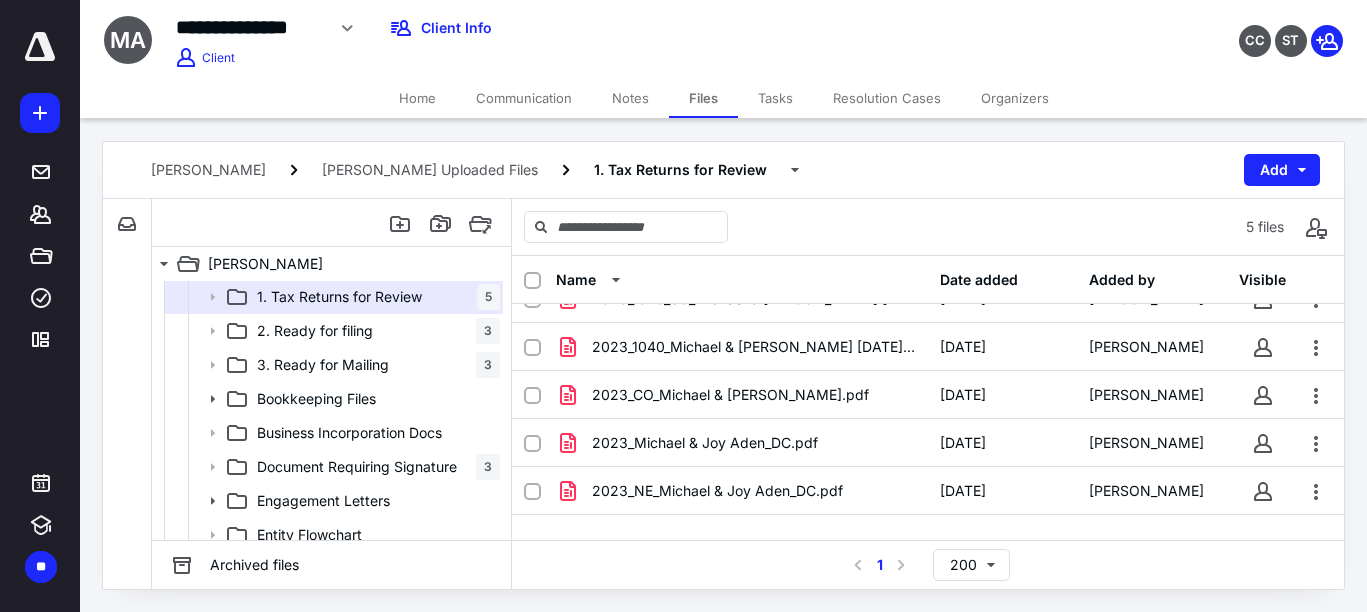 scroll, scrollTop: 0, scrollLeft: 0, axis: both 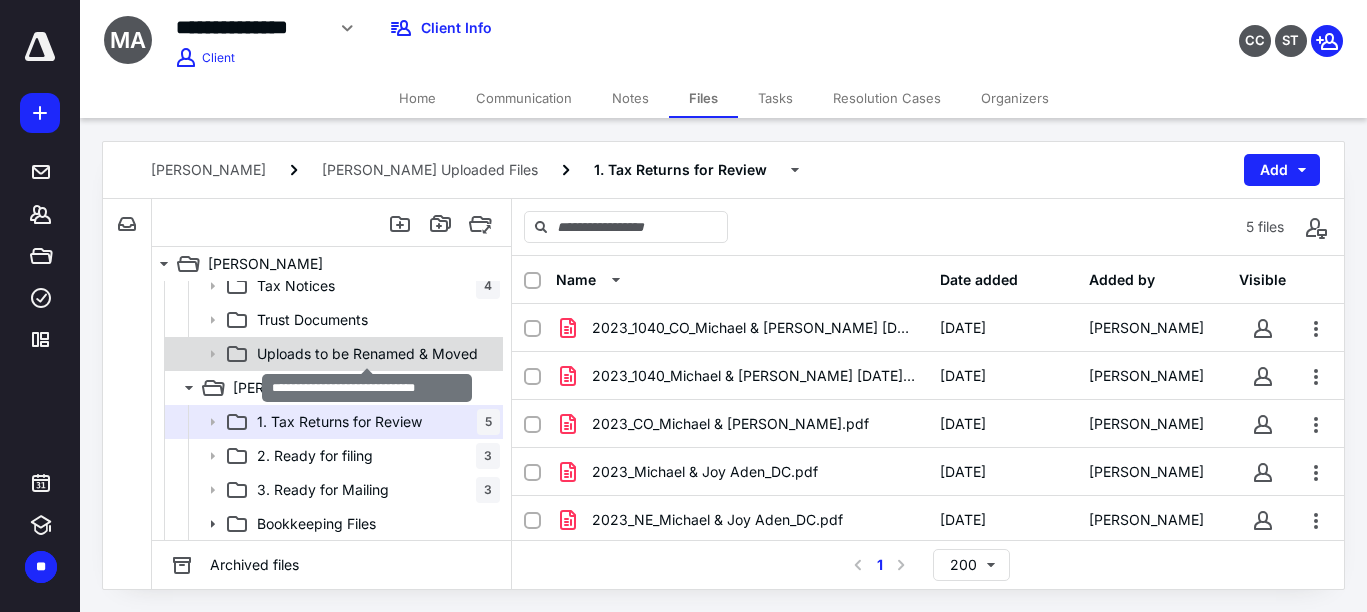 click on "Uploads to be Renamed & Moved" at bounding box center [367, 354] 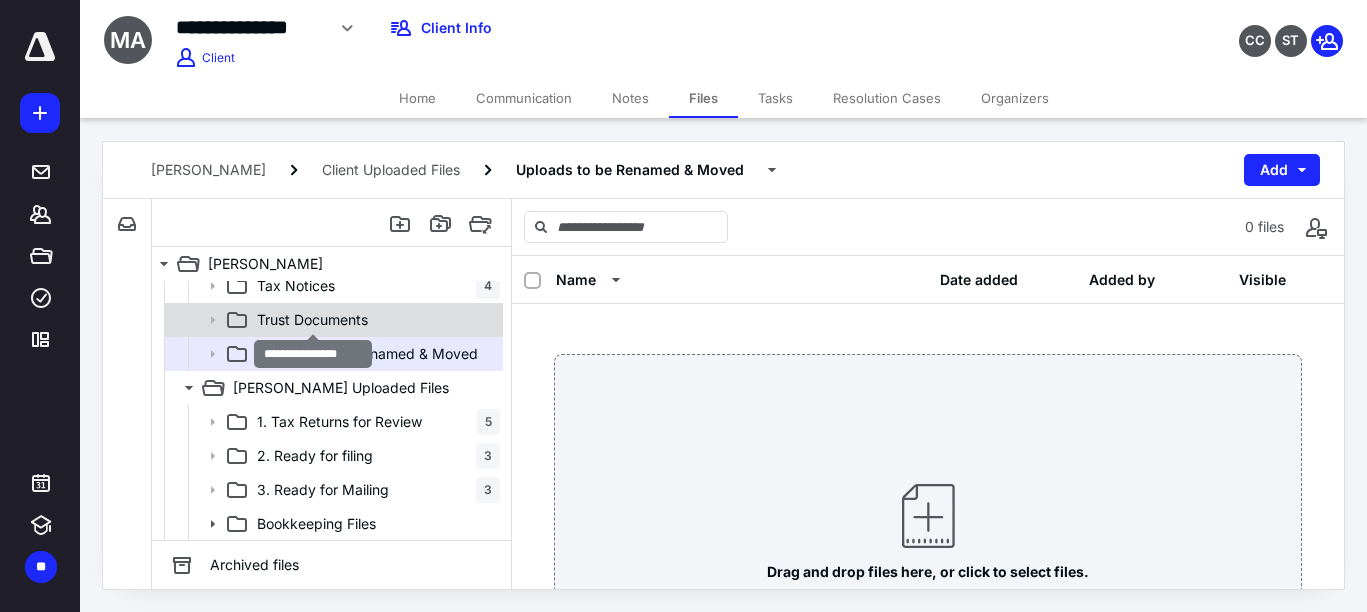 click on "Trust Documents" at bounding box center (312, 320) 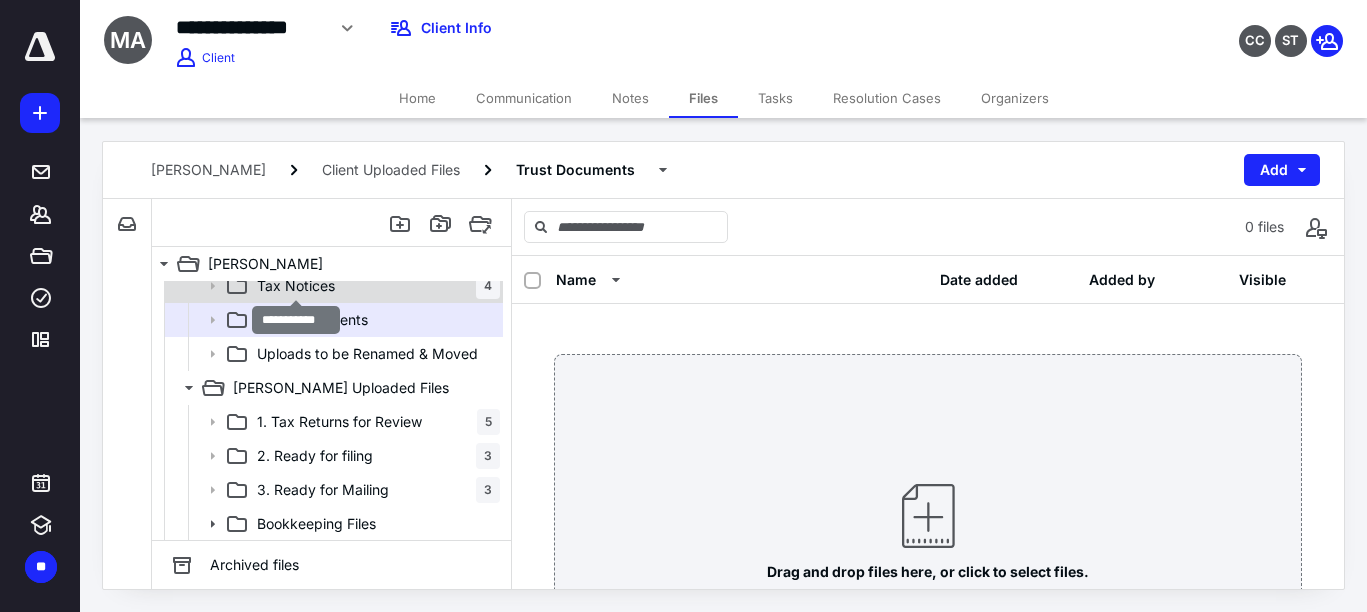 click on "Tax Notices" at bounding box center [296, 286] 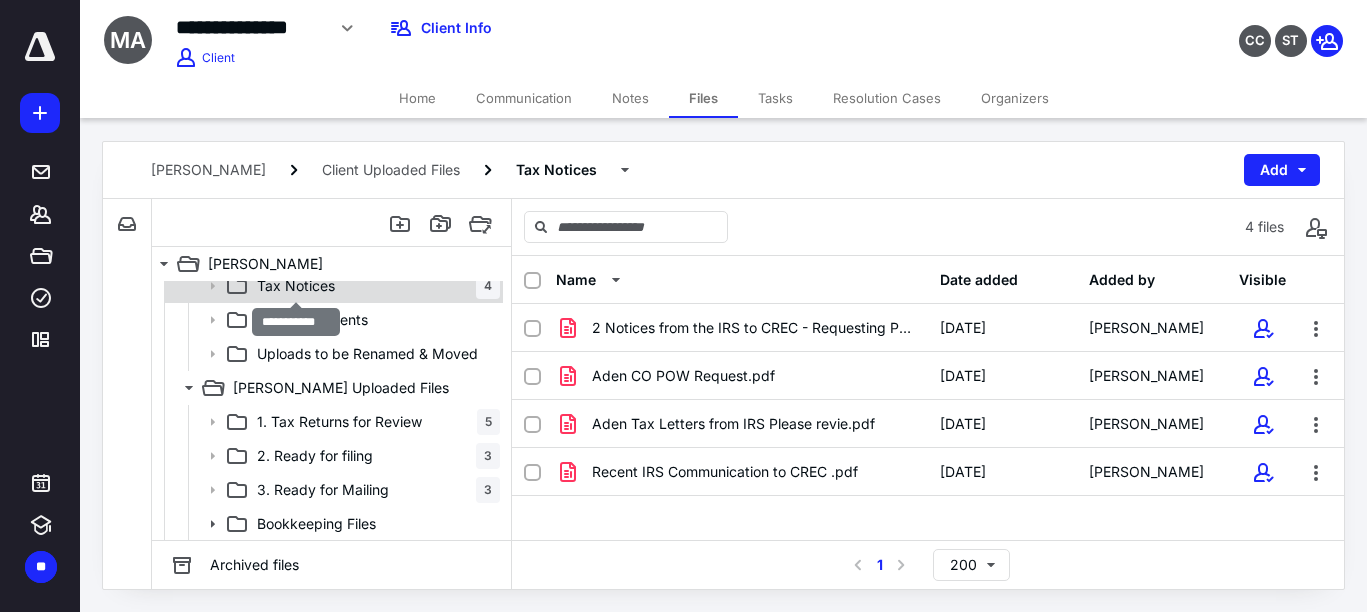 scroll, scrollTop: 465, scrollLeft: 0, axis: vertical 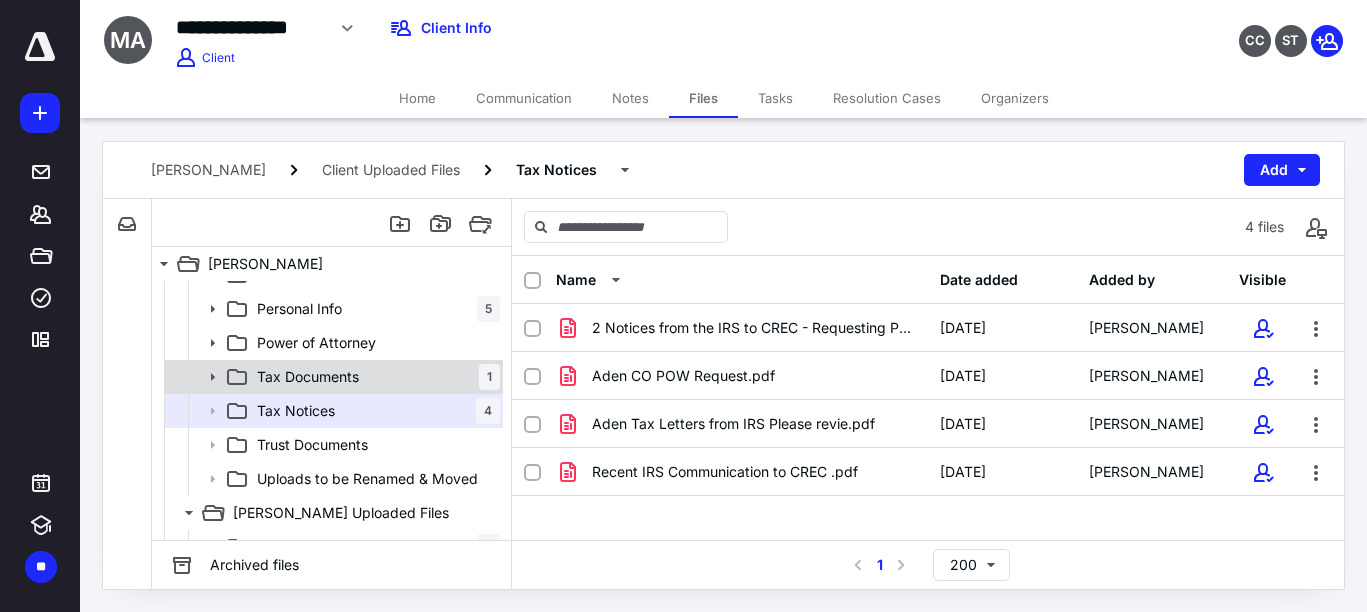 click on "Tax Documents" at bounding box center [308, 377] 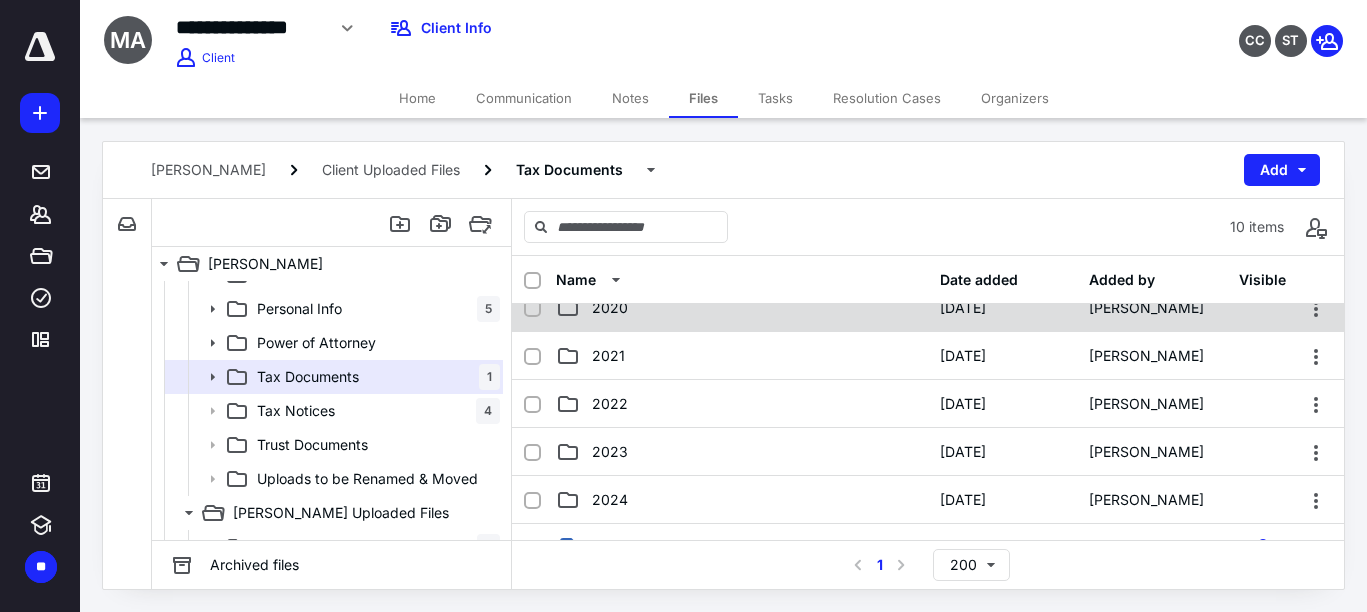 scroll, scrollTop: 250, scrollLeft: 0, axis: vertical 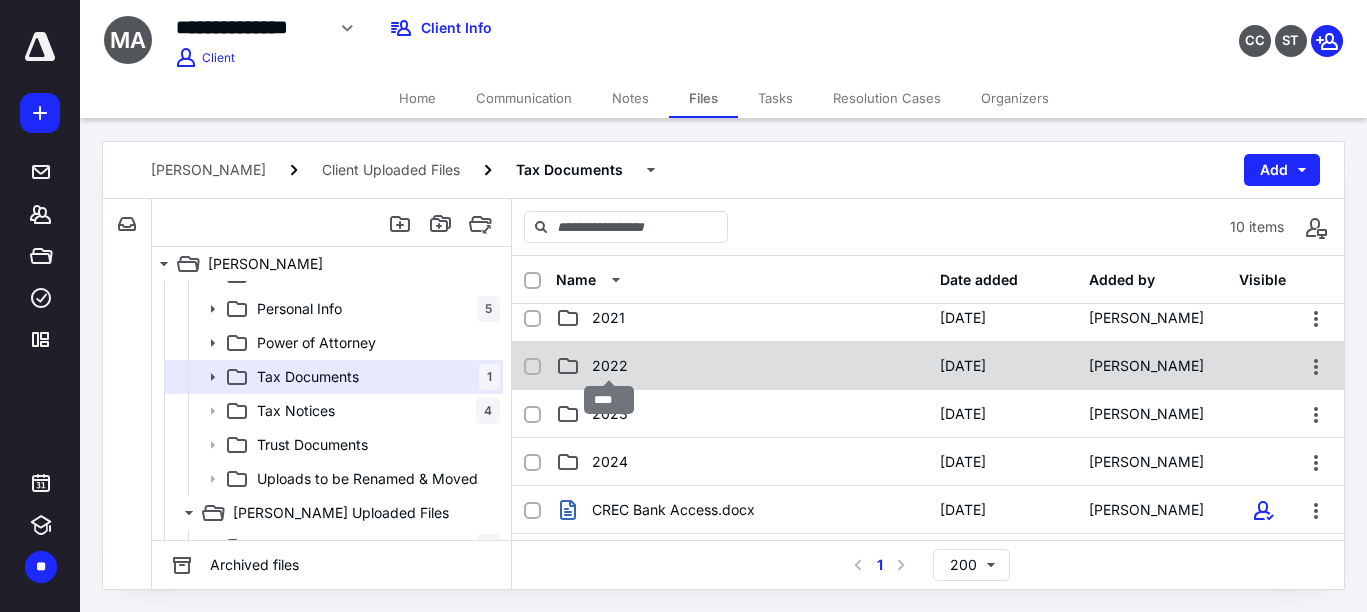 click on "2022" at bounding box center [610, 366] 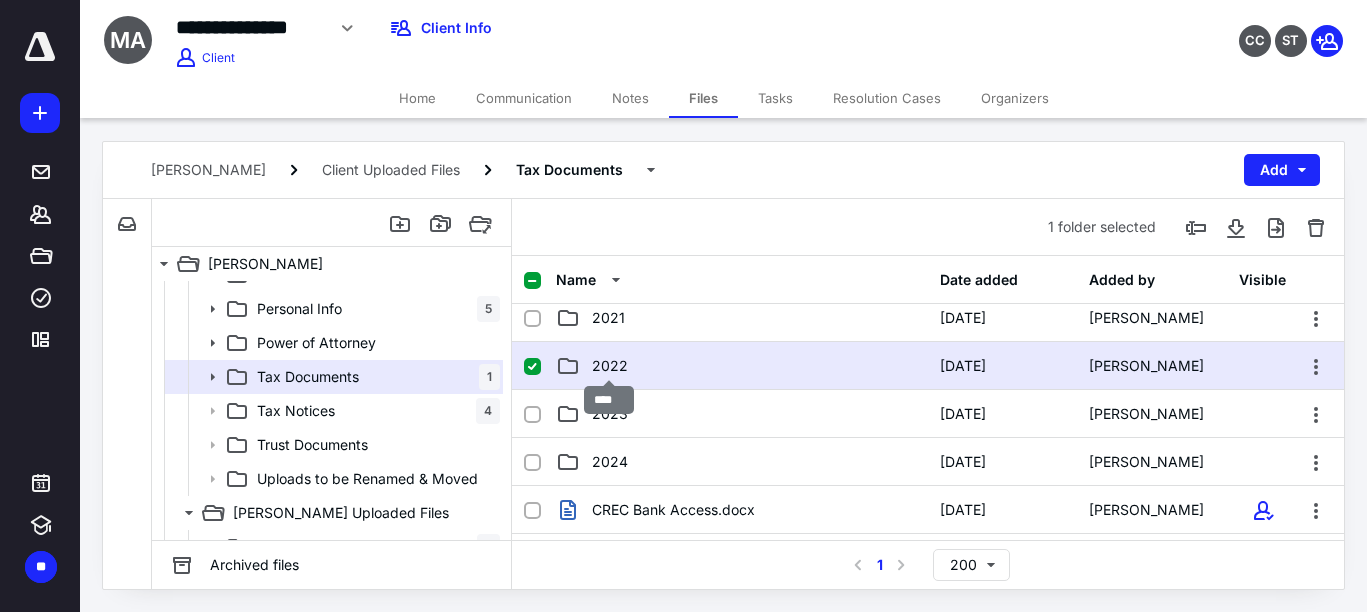 click on "2022" at bounding box center [610, 366] 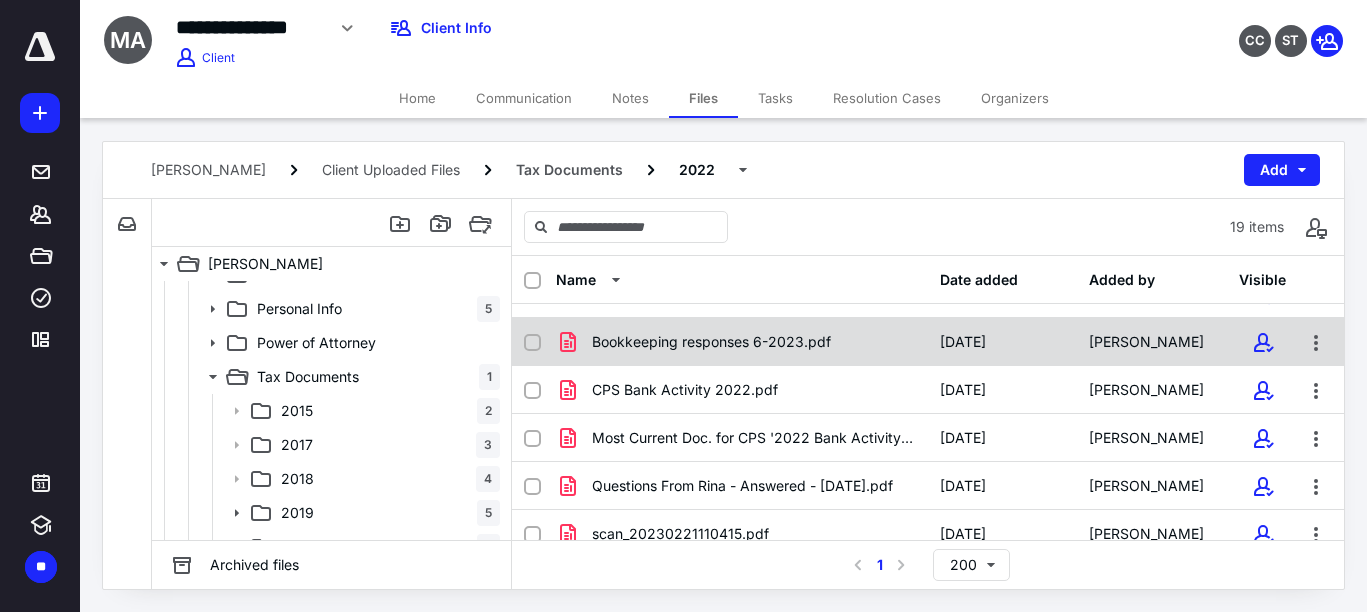scroll, scrollTop: 676, scrollLeft: 0, axis: vertical 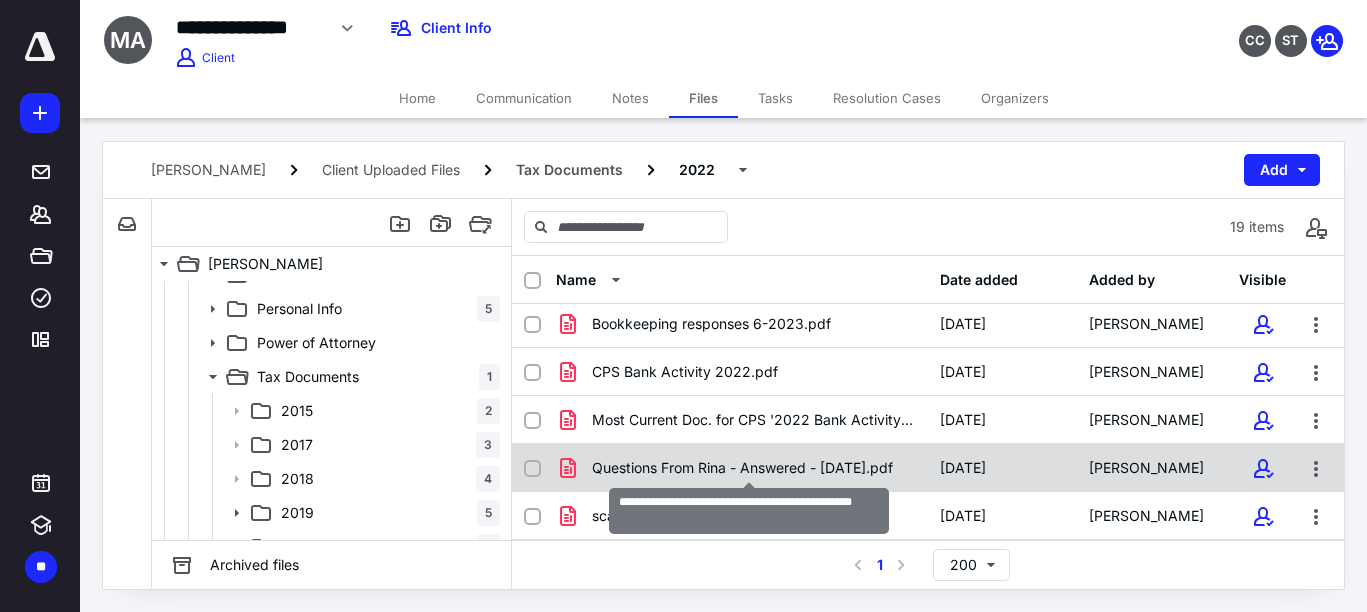 click on "Questions From Rina  - Answered - [DATE].pdf" at bounding box center [742, 468] 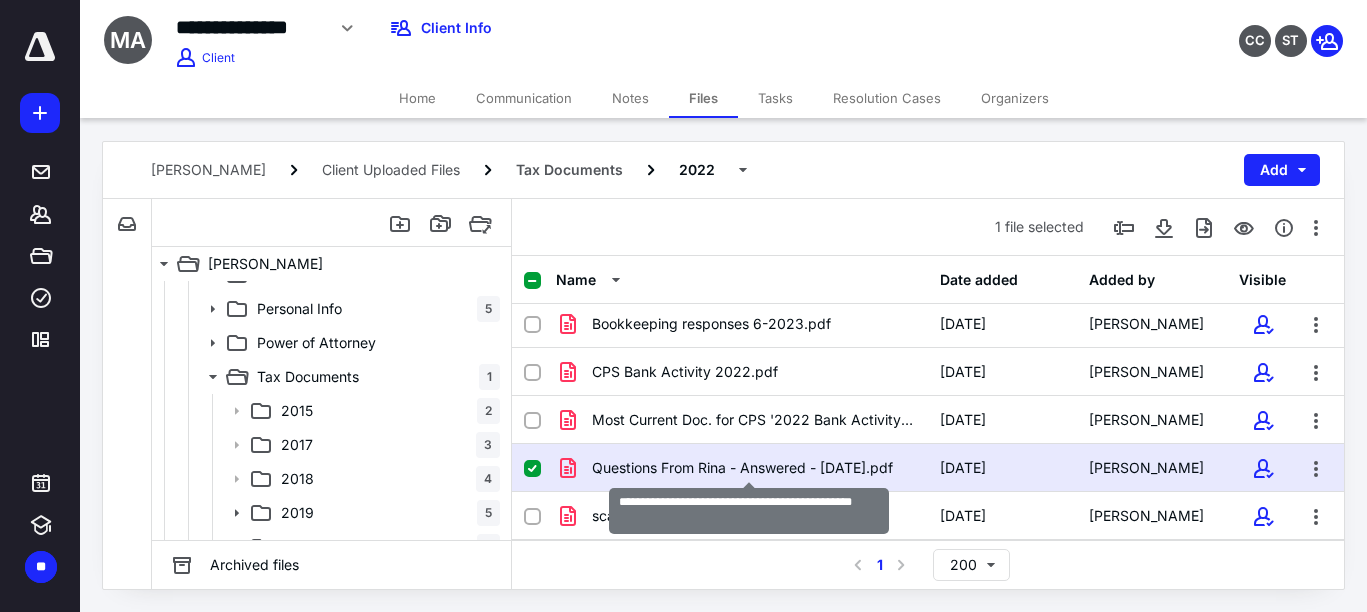 click on "Questions From Rina  - Answered - [DATE].pdf" at bounding box center (742, 468) 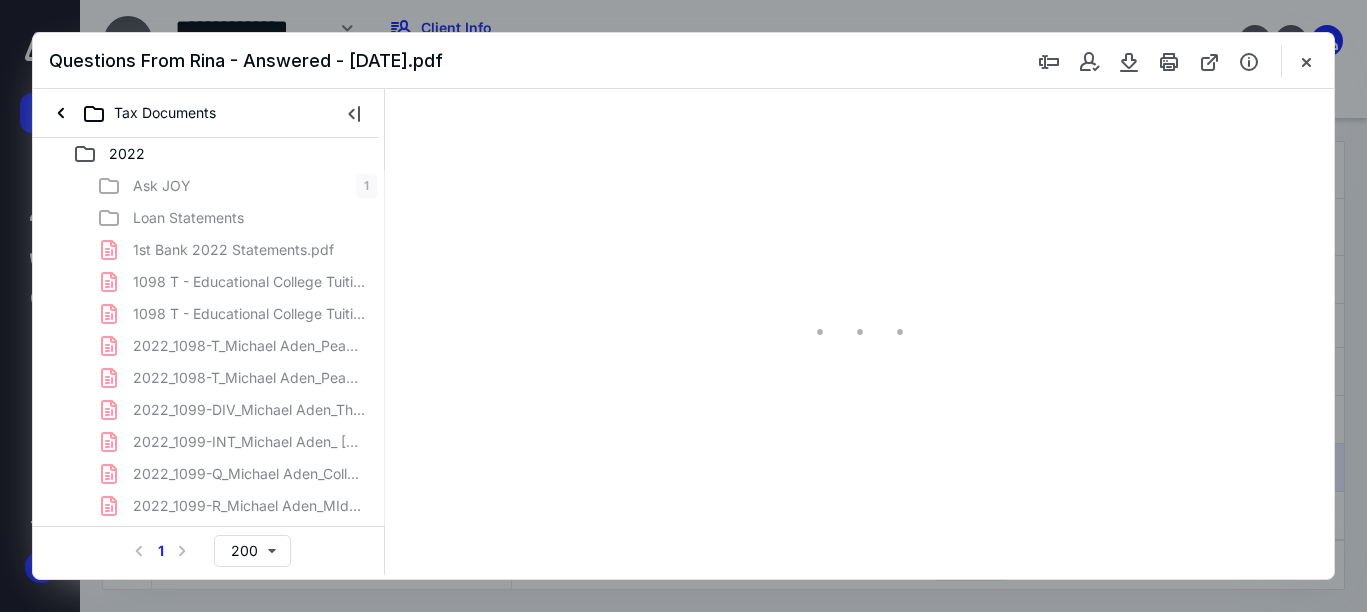 scroll, scrollTop: 0, scrollLeft: 0, axis: both 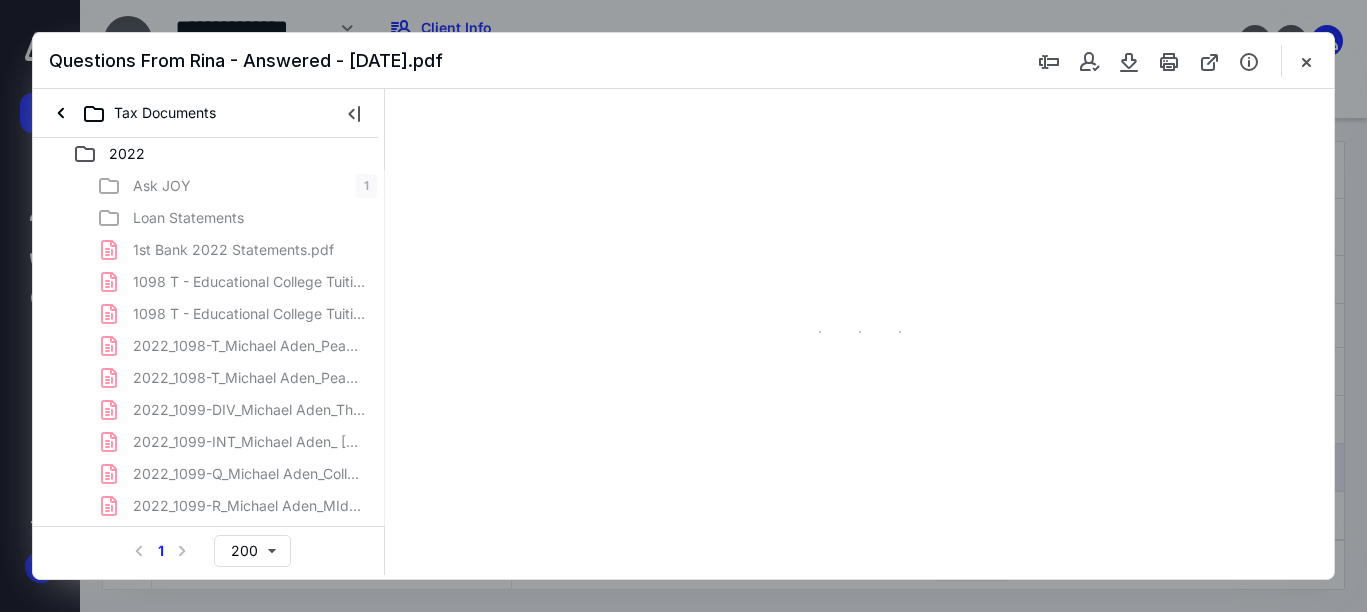 type on "53" 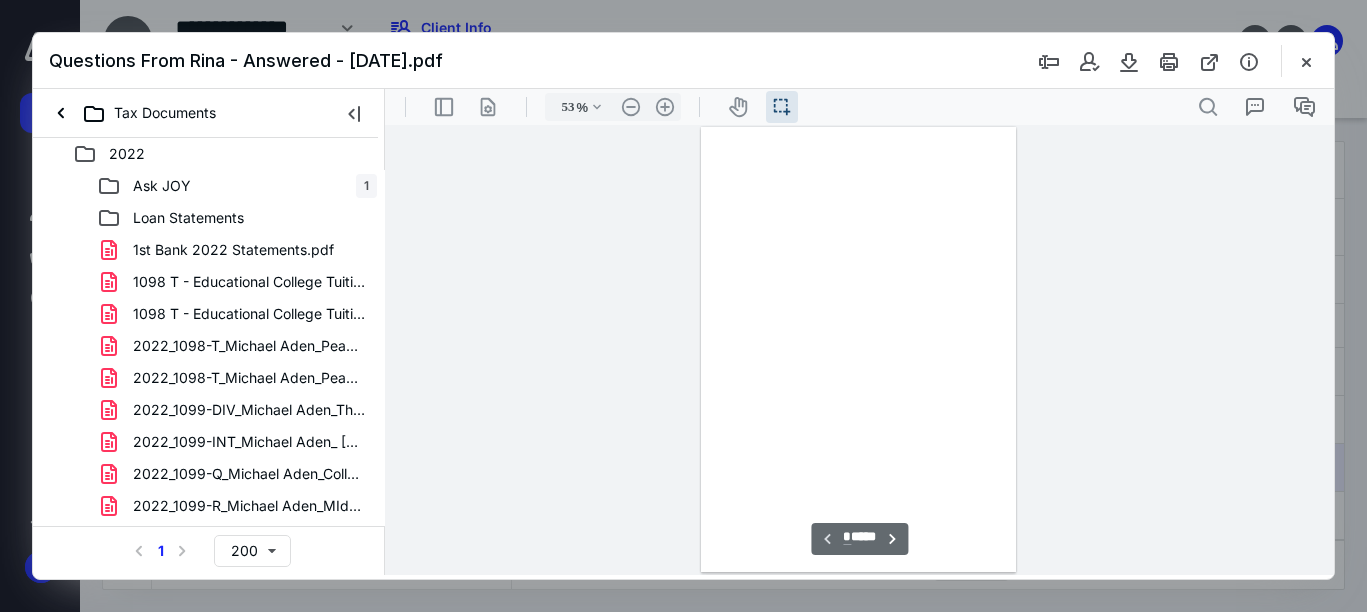 scroll, scrollTop: 38, scrollLeft: 0, axis: vertical 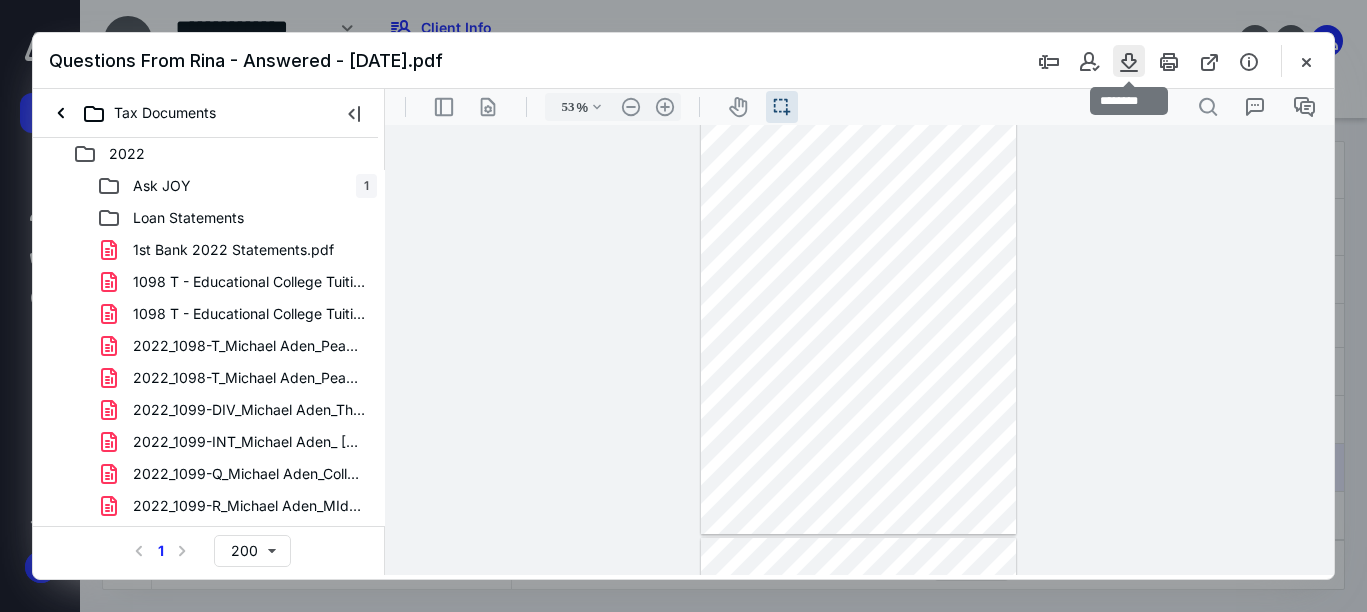 click at bounding box center (1129, 61) 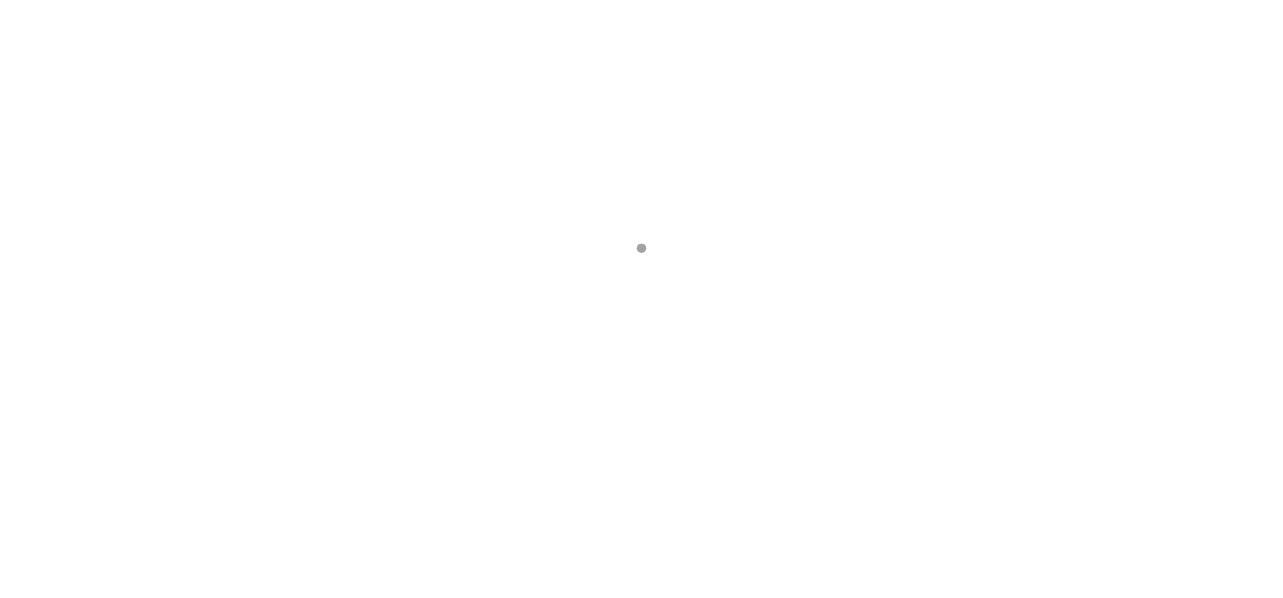 scroll, scrollTop: 0, scrollLeft: 0, axis: both 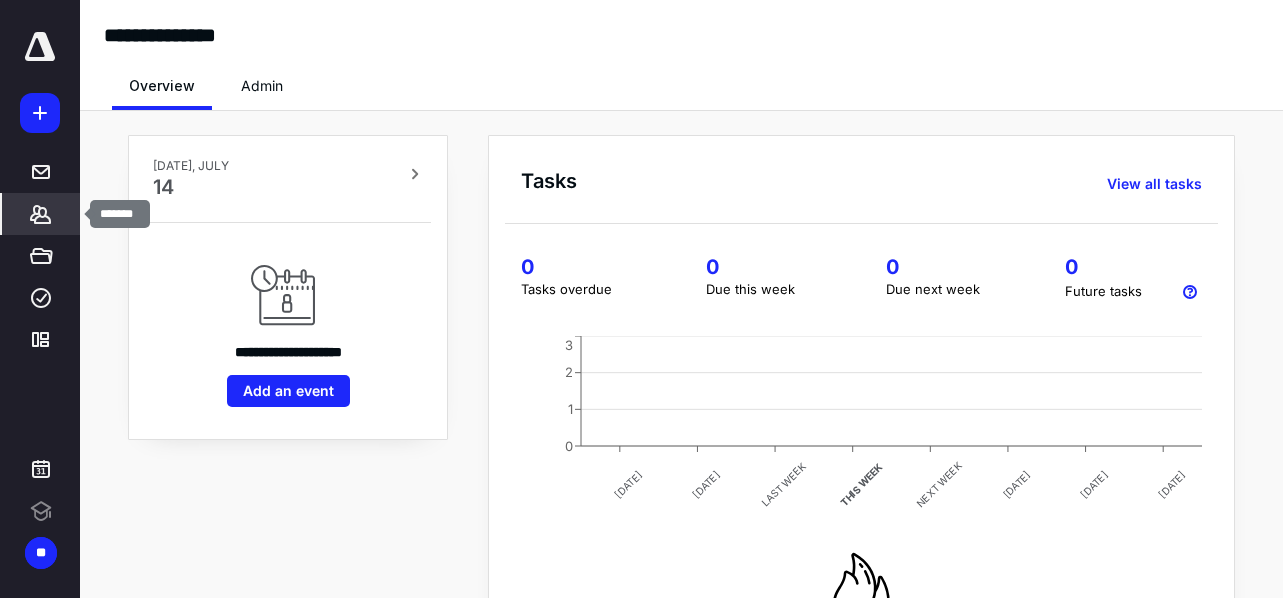 click 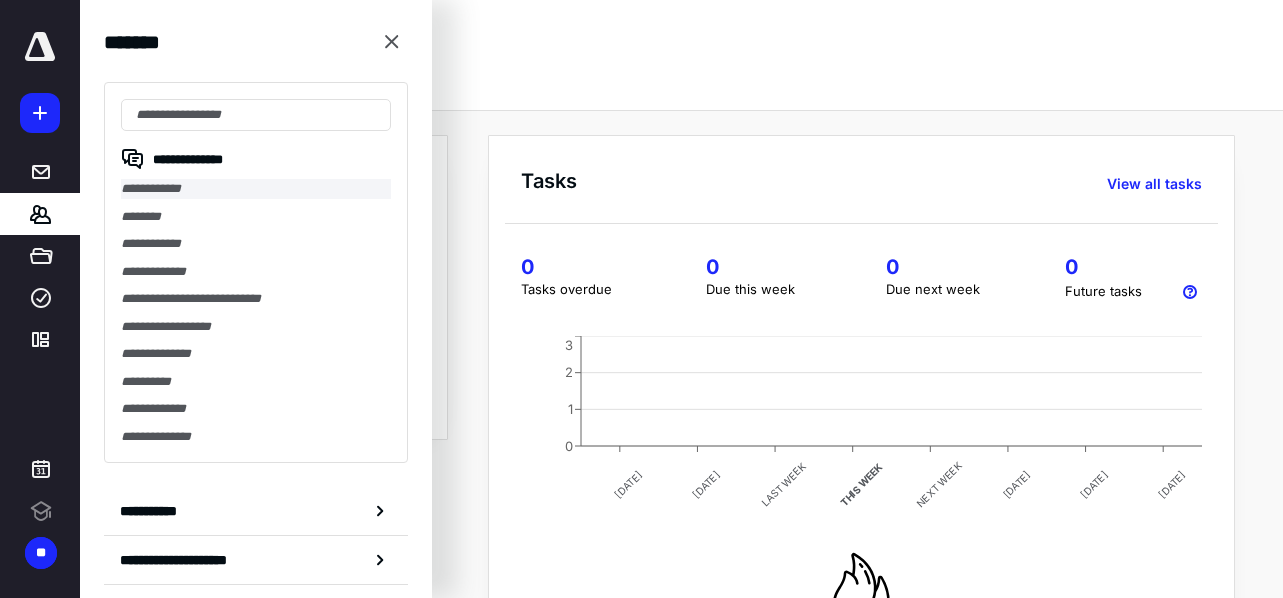 click on "**********" at bounding box center [256, 189] 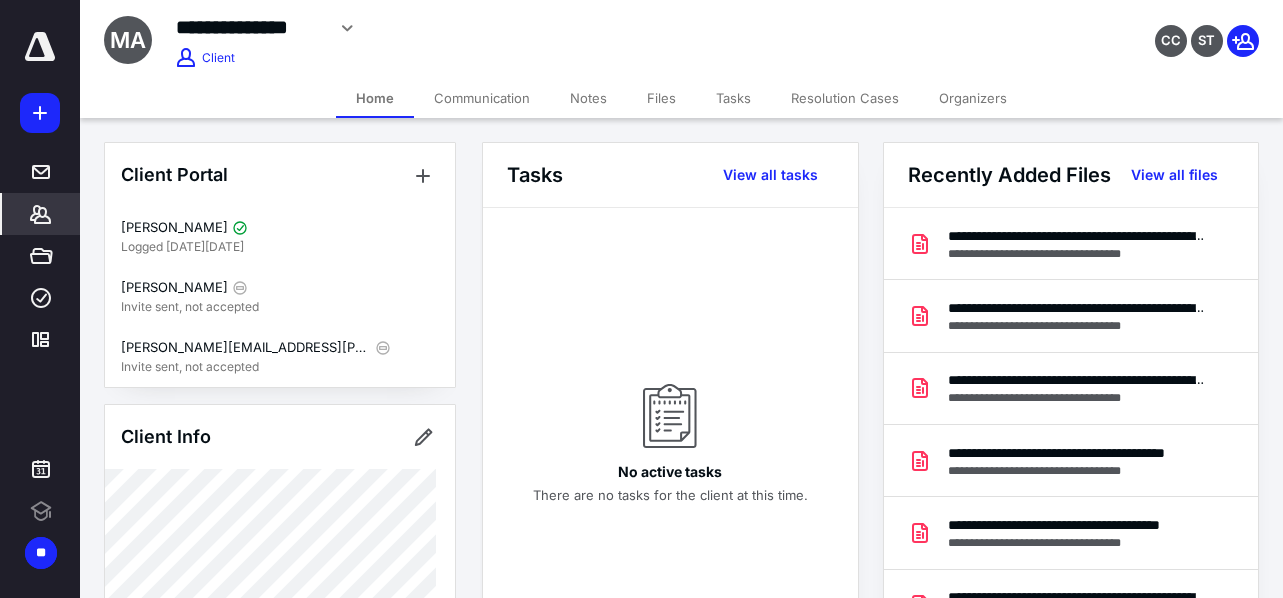 click on "Files" at bounding box center (661, 98) 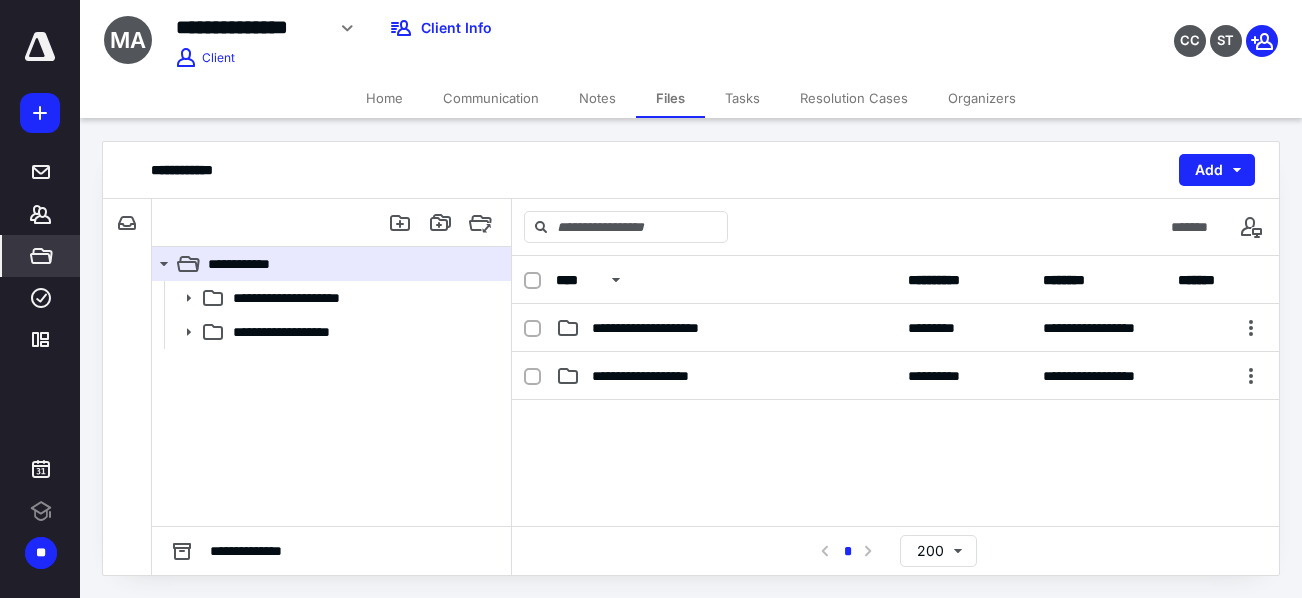 scroll, scrollTop: 0, scrollLeft: 0, axis: both 